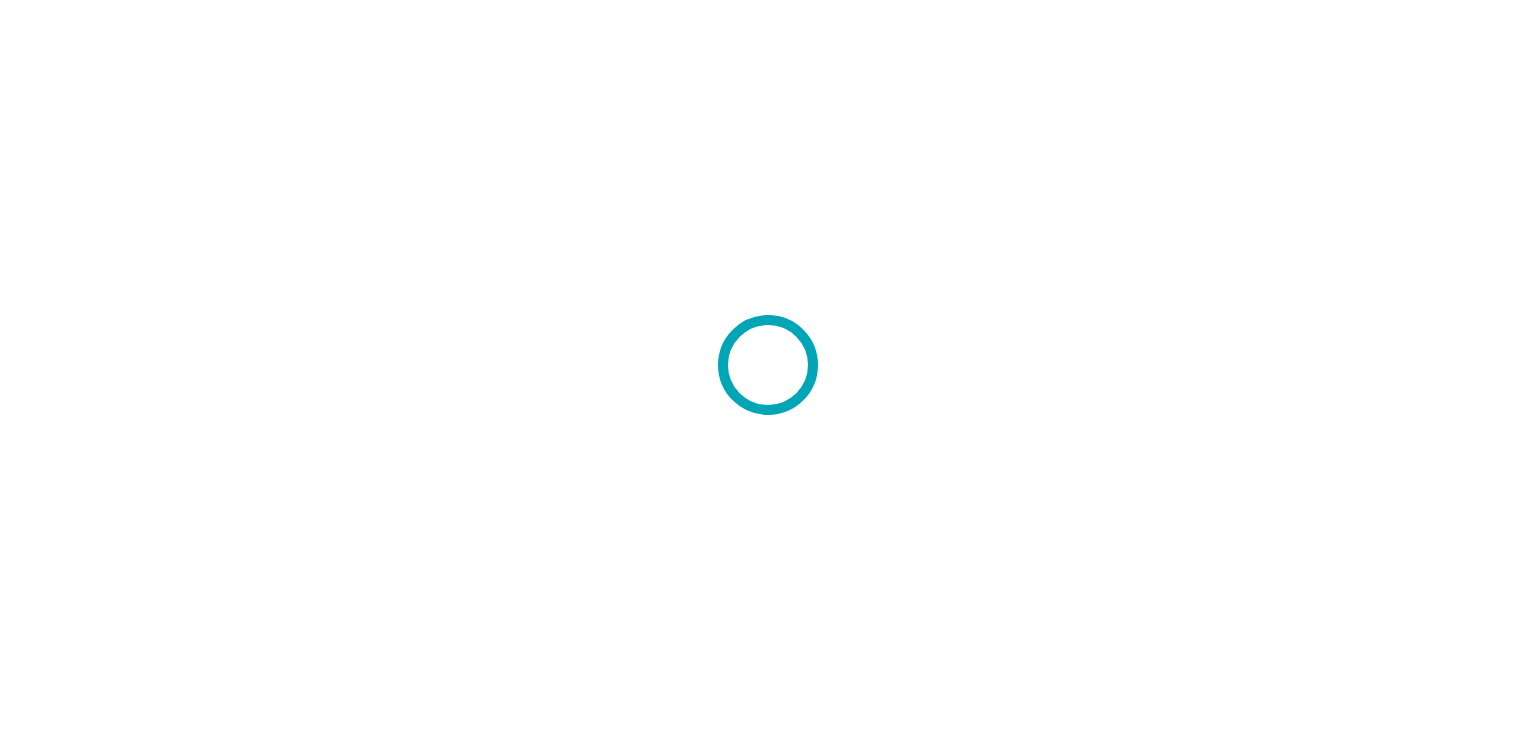scroll, scrollTop: 0, scrollLeft: 0, axis: both 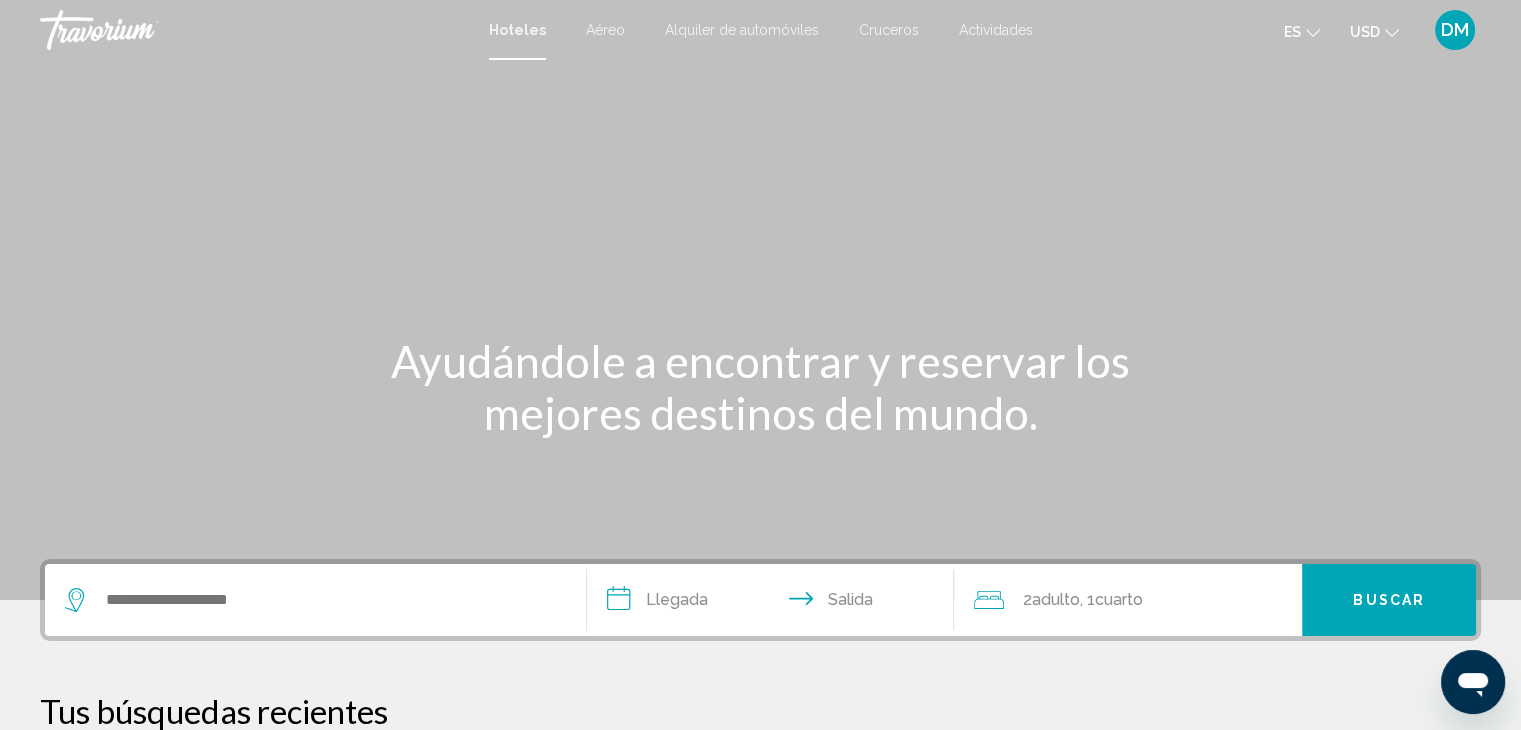 click on "Aéreo" at bounding box center [605, 30] 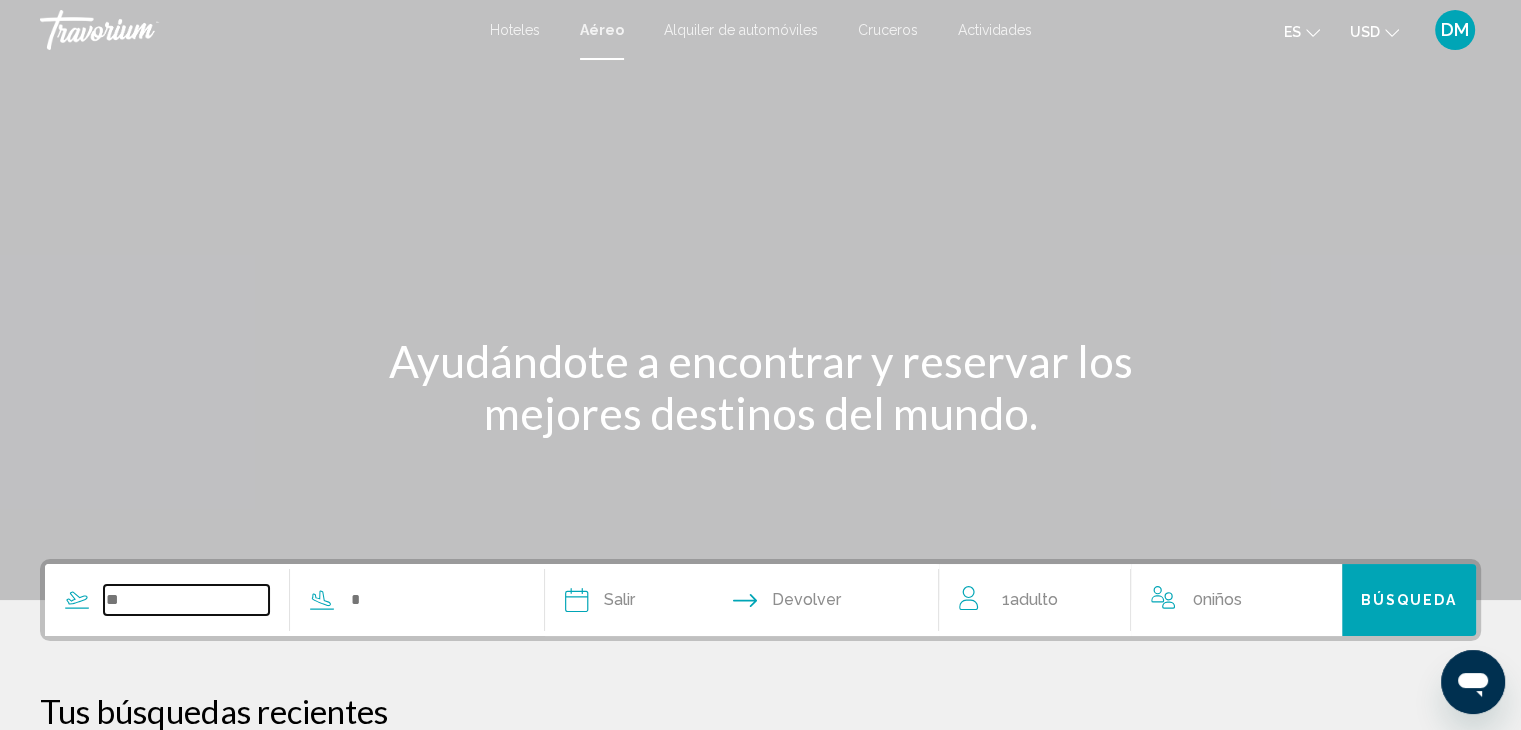 click at bounding box center [186, 600] 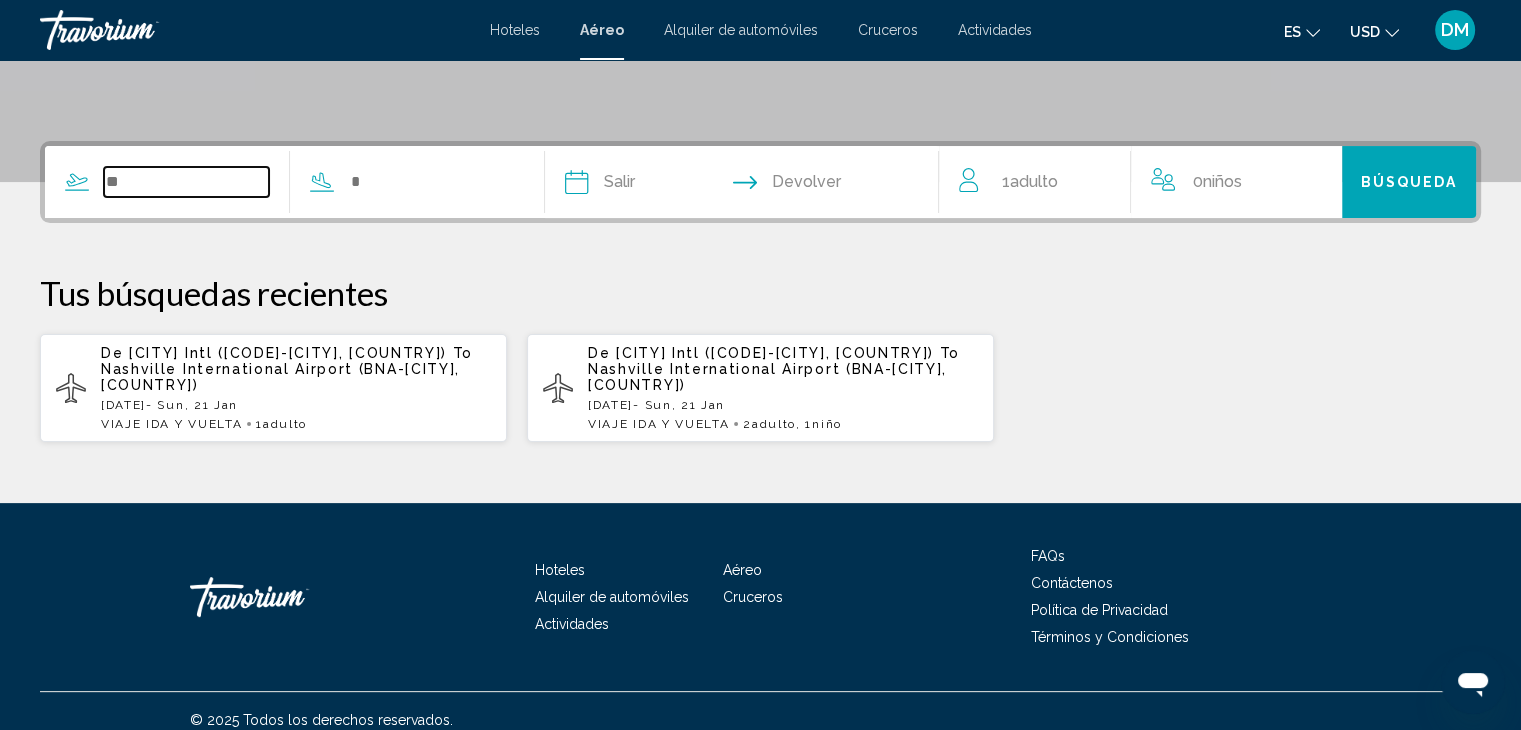 scroll, scrollTop: 419, scrollLeft: 0, axis: vertical 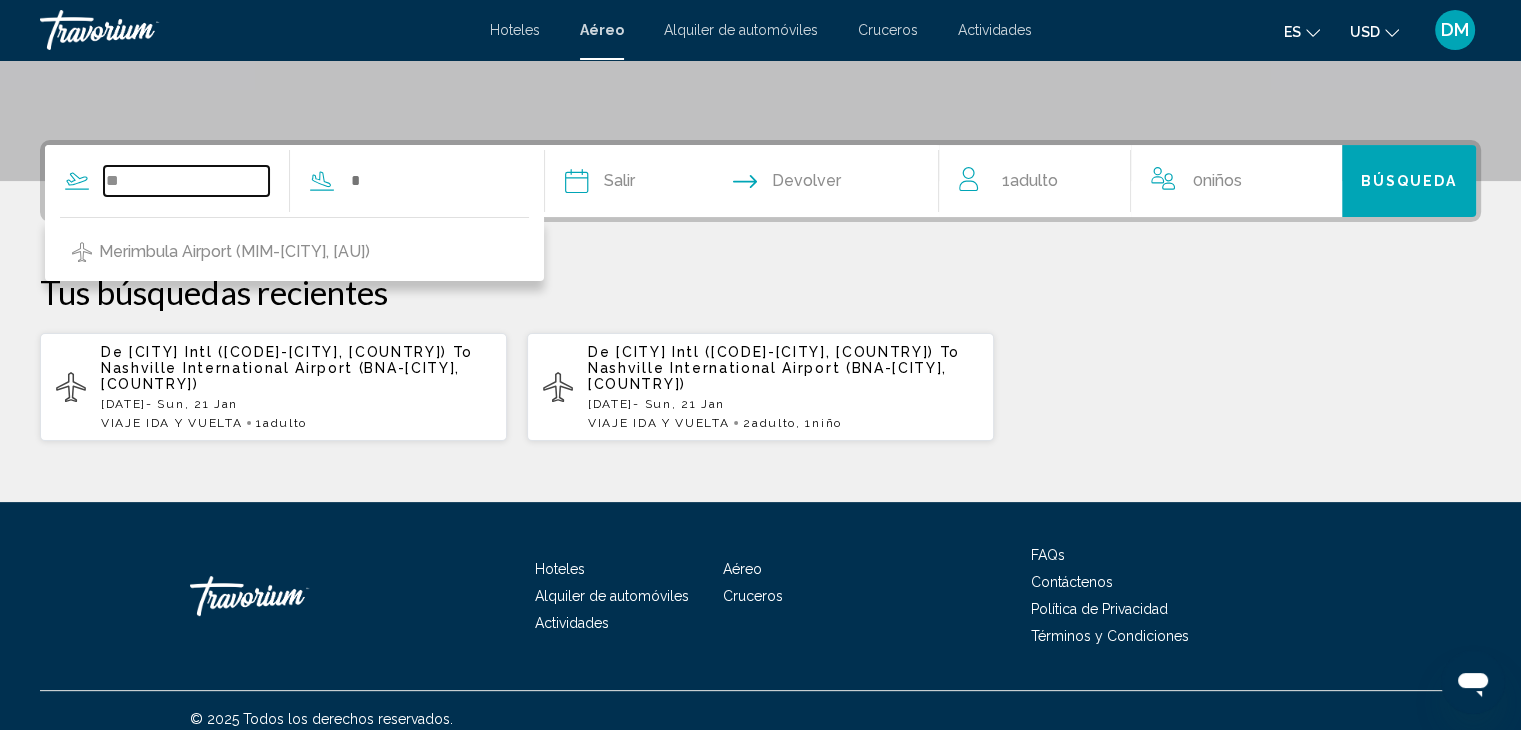type on "*" 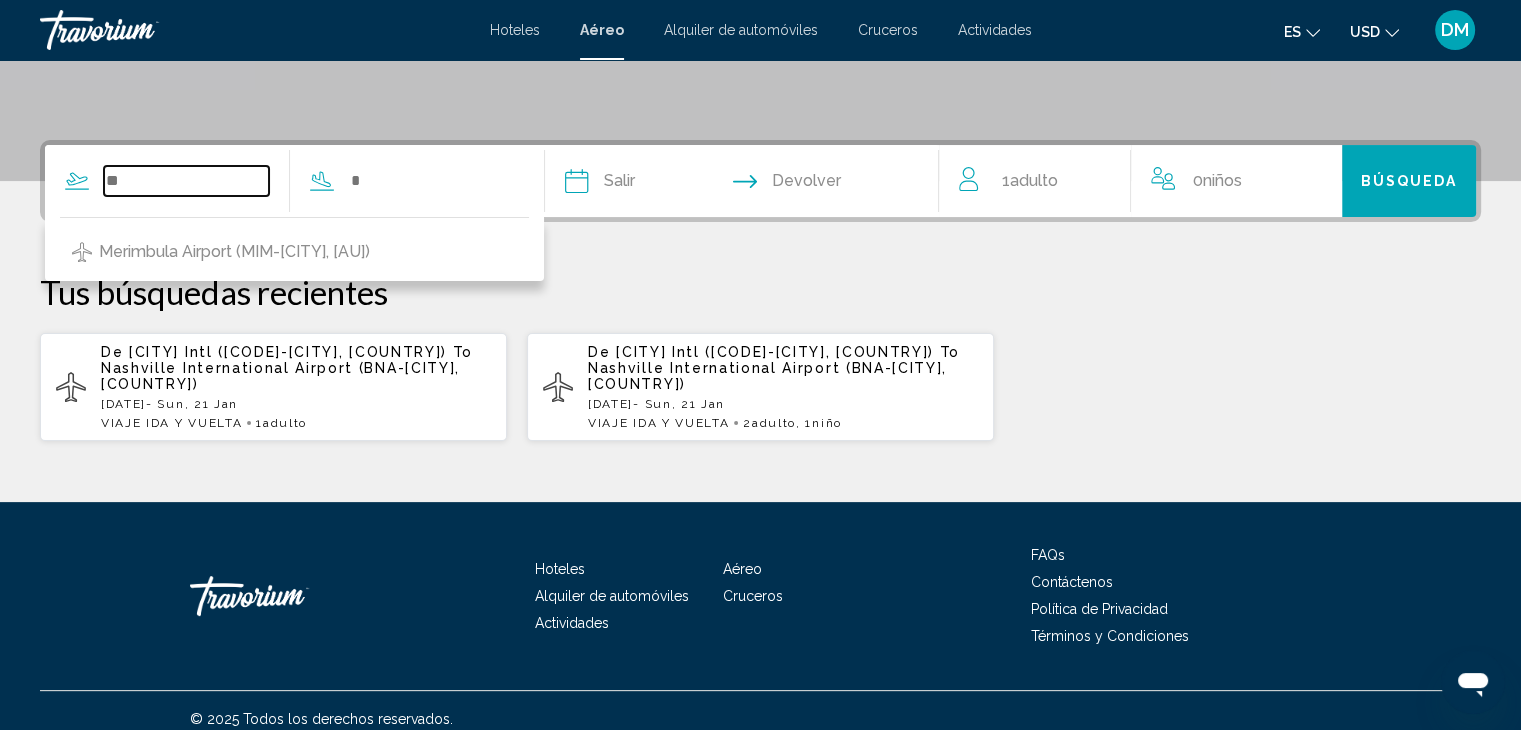 click at bounding box center (186, 181) 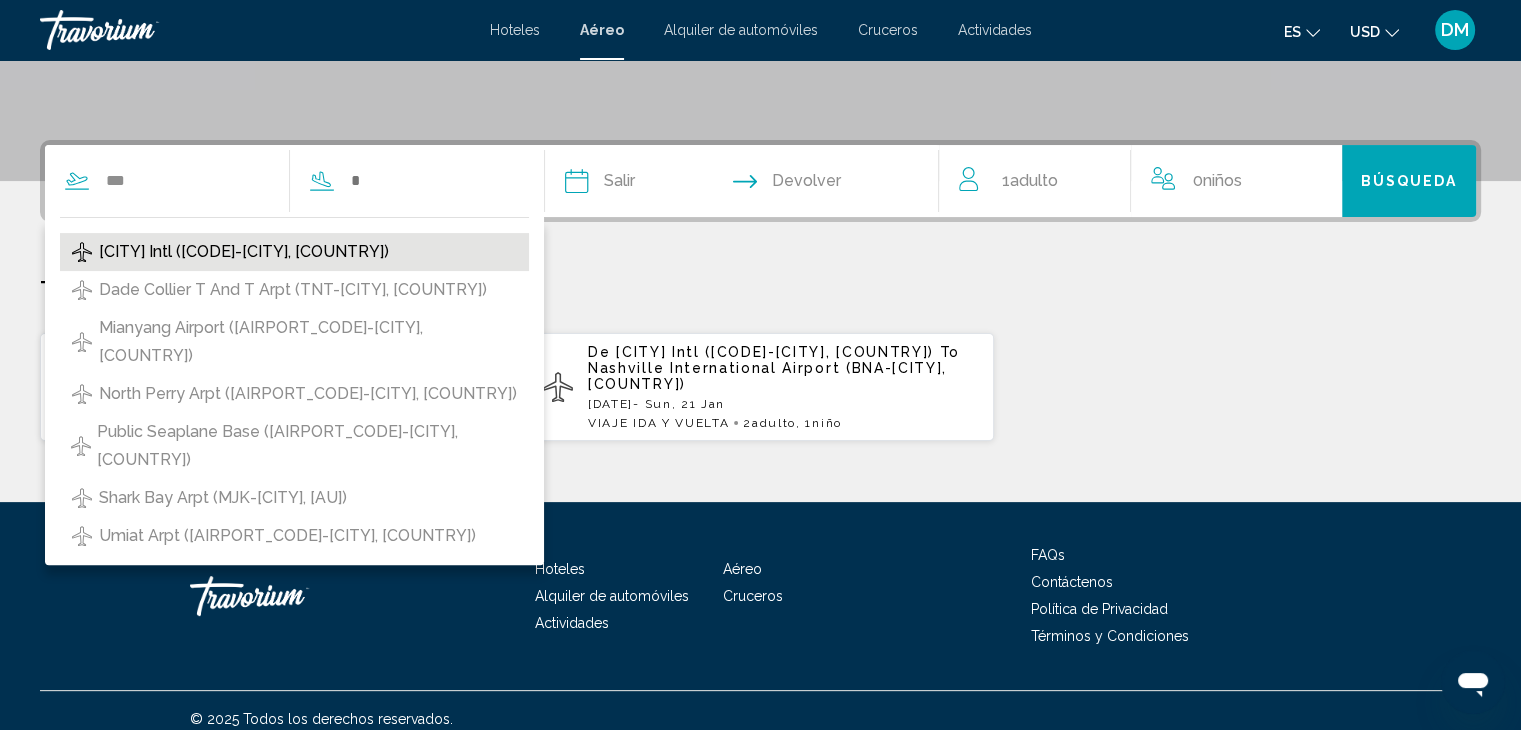 click on "[CITY] Intl ([CODE]-[CITY], [COUNTRY])" at bounding box center [244, 252] 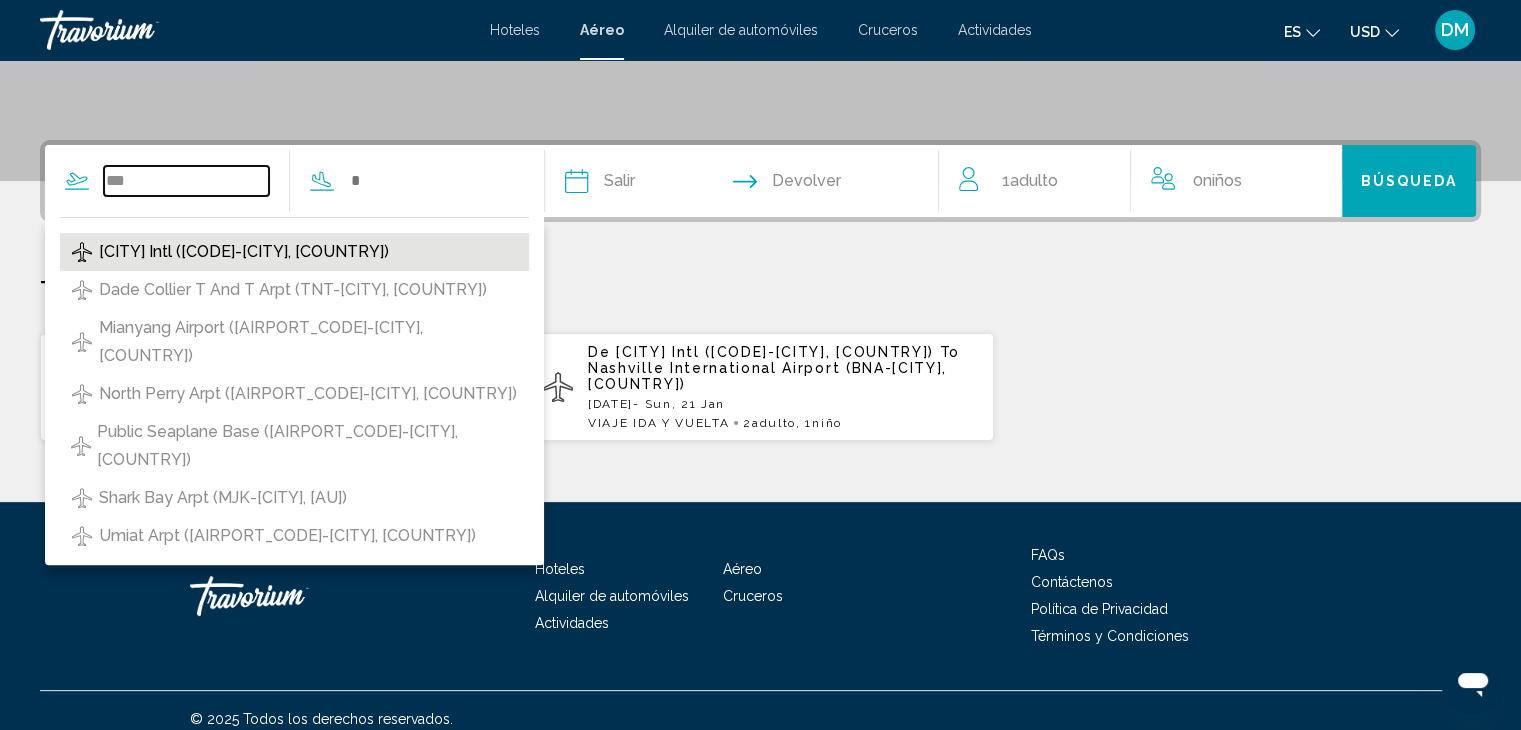type on "**********" 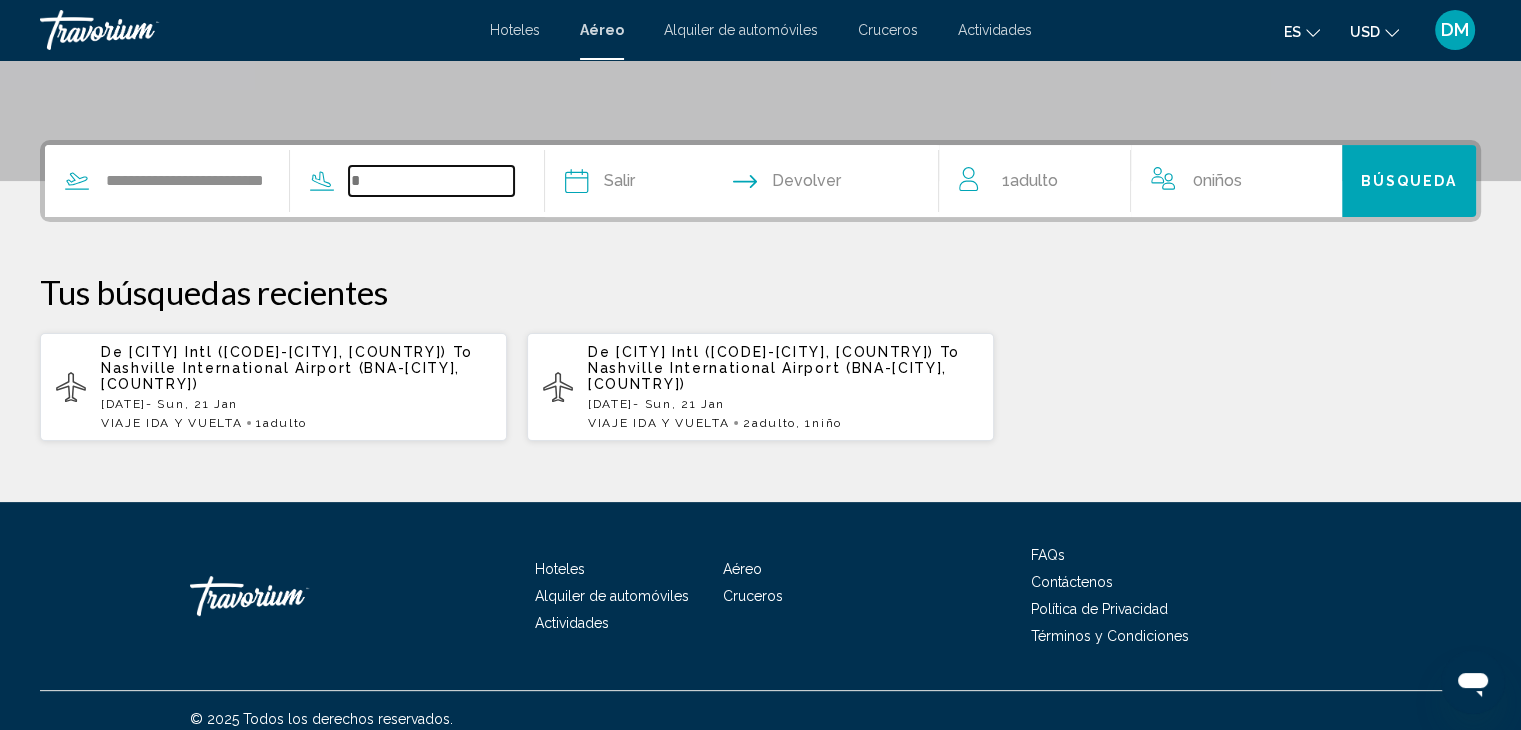 click at bounding box center [431, 181] 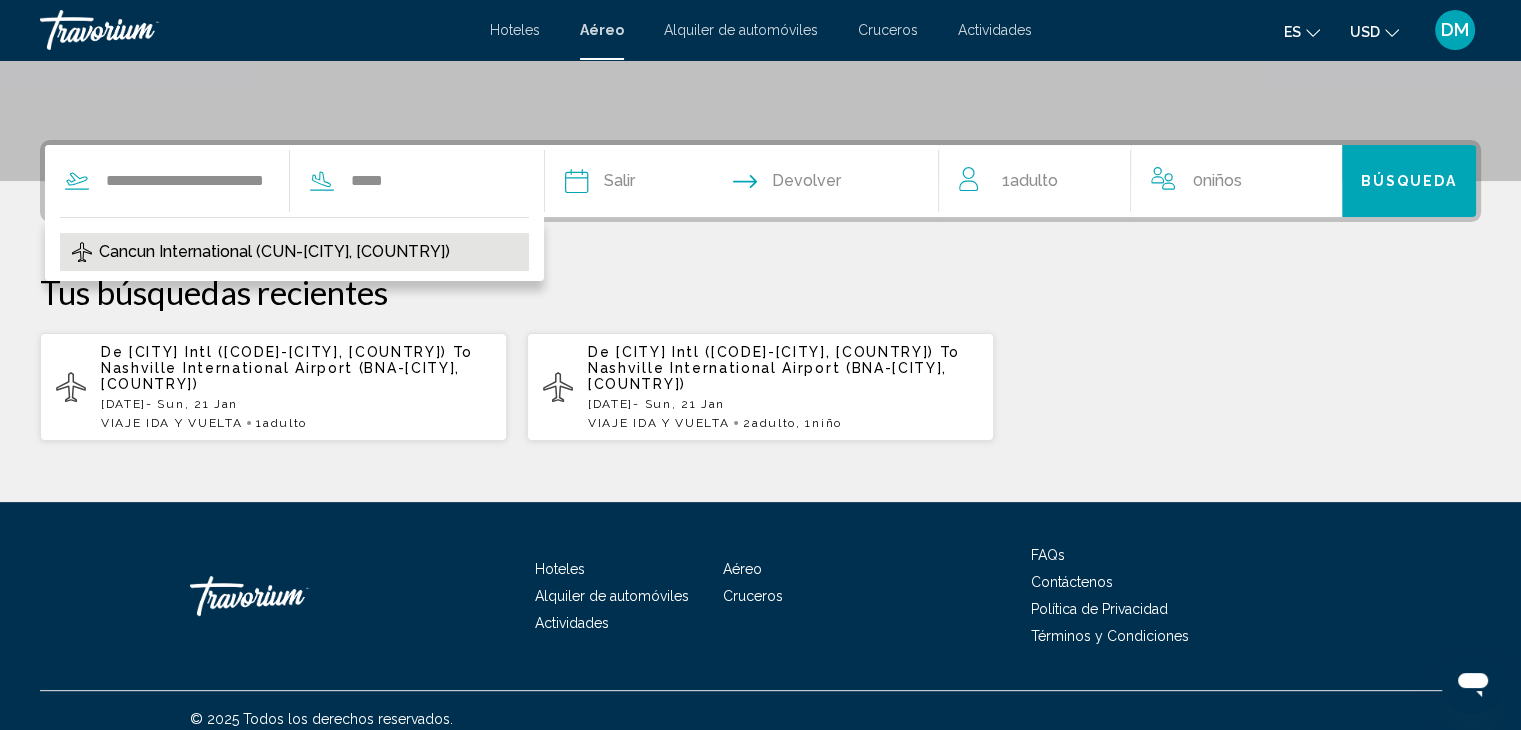 click on "Cancun International (CUN-[CITY], [COUNTRY])" at bounding box center [274, 252] 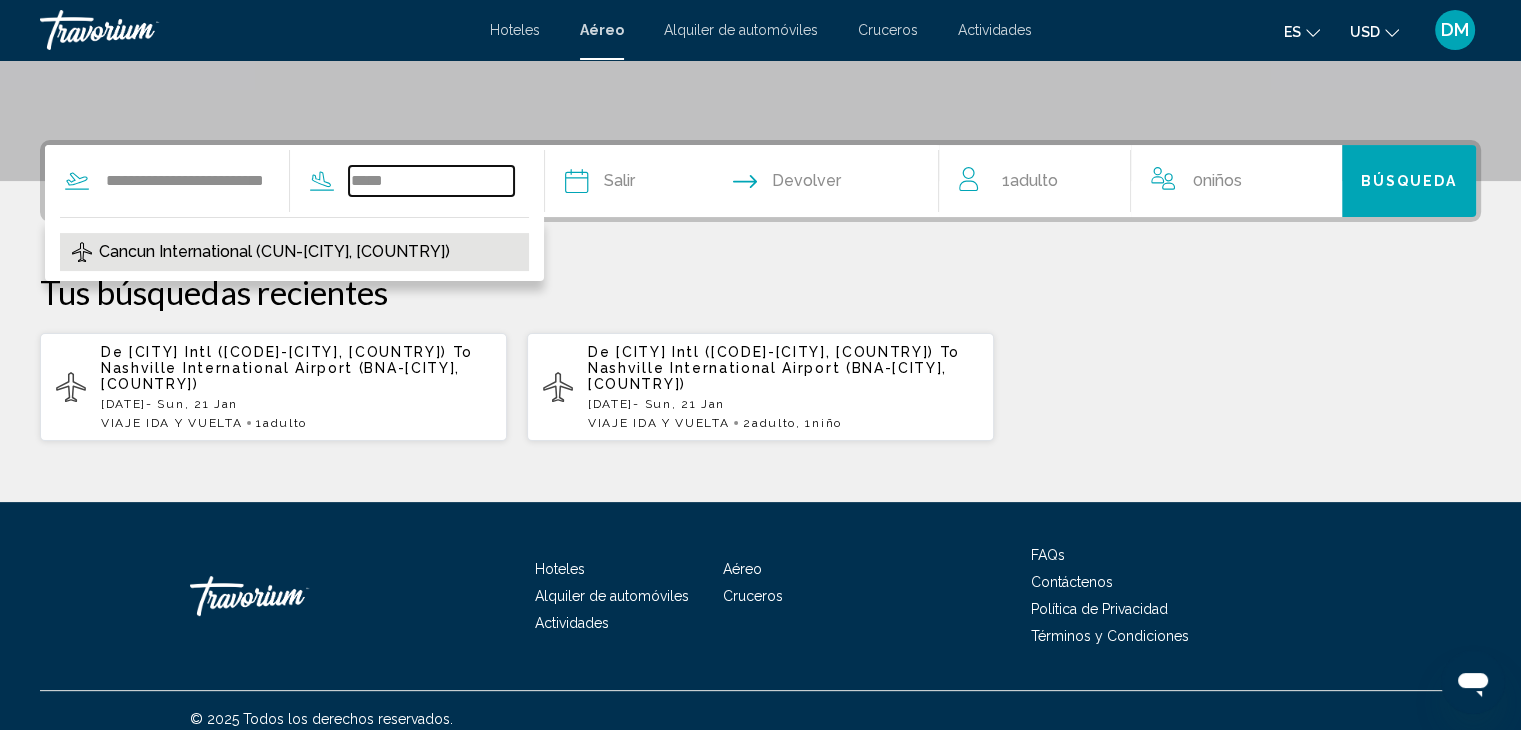 type on "**********" 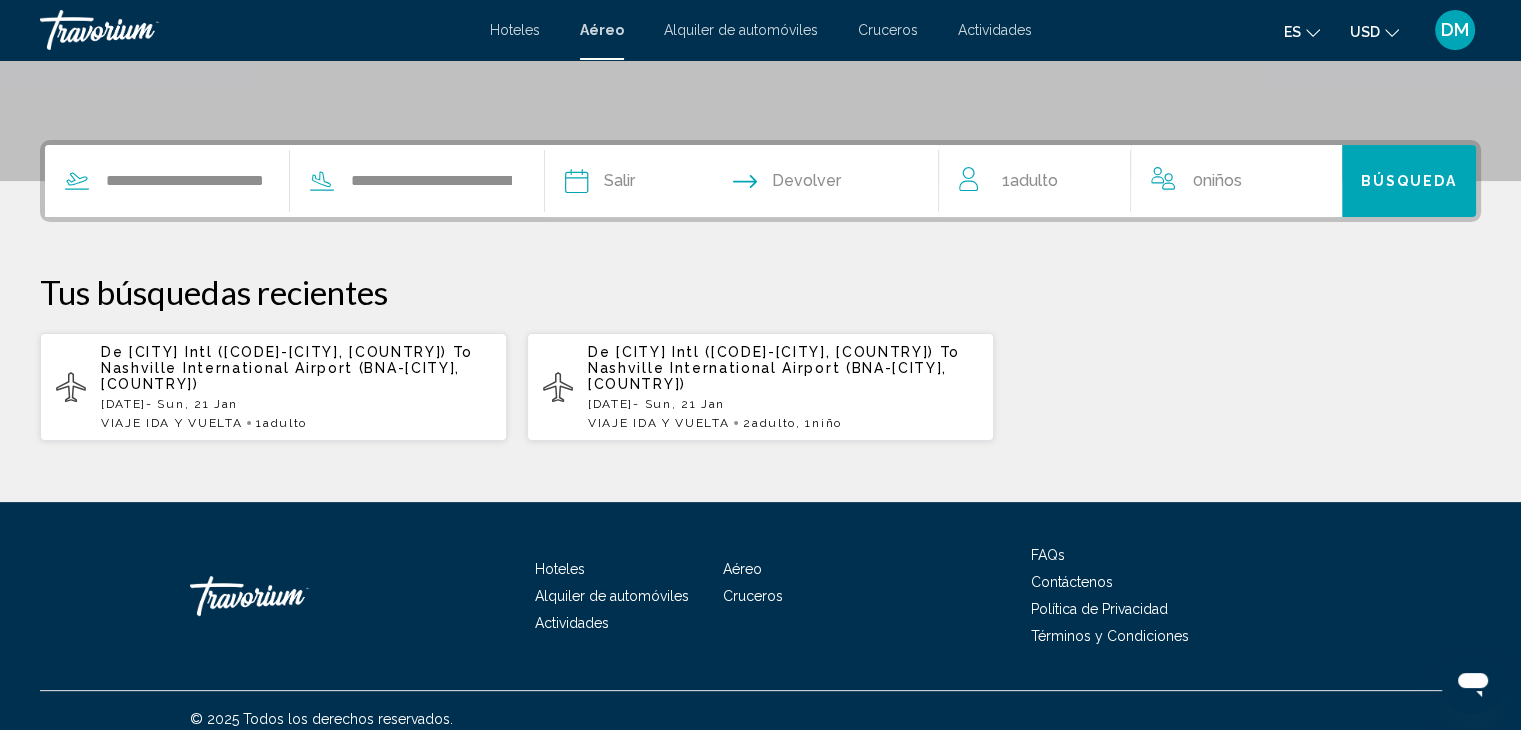 click at bounding box center [657, 184] 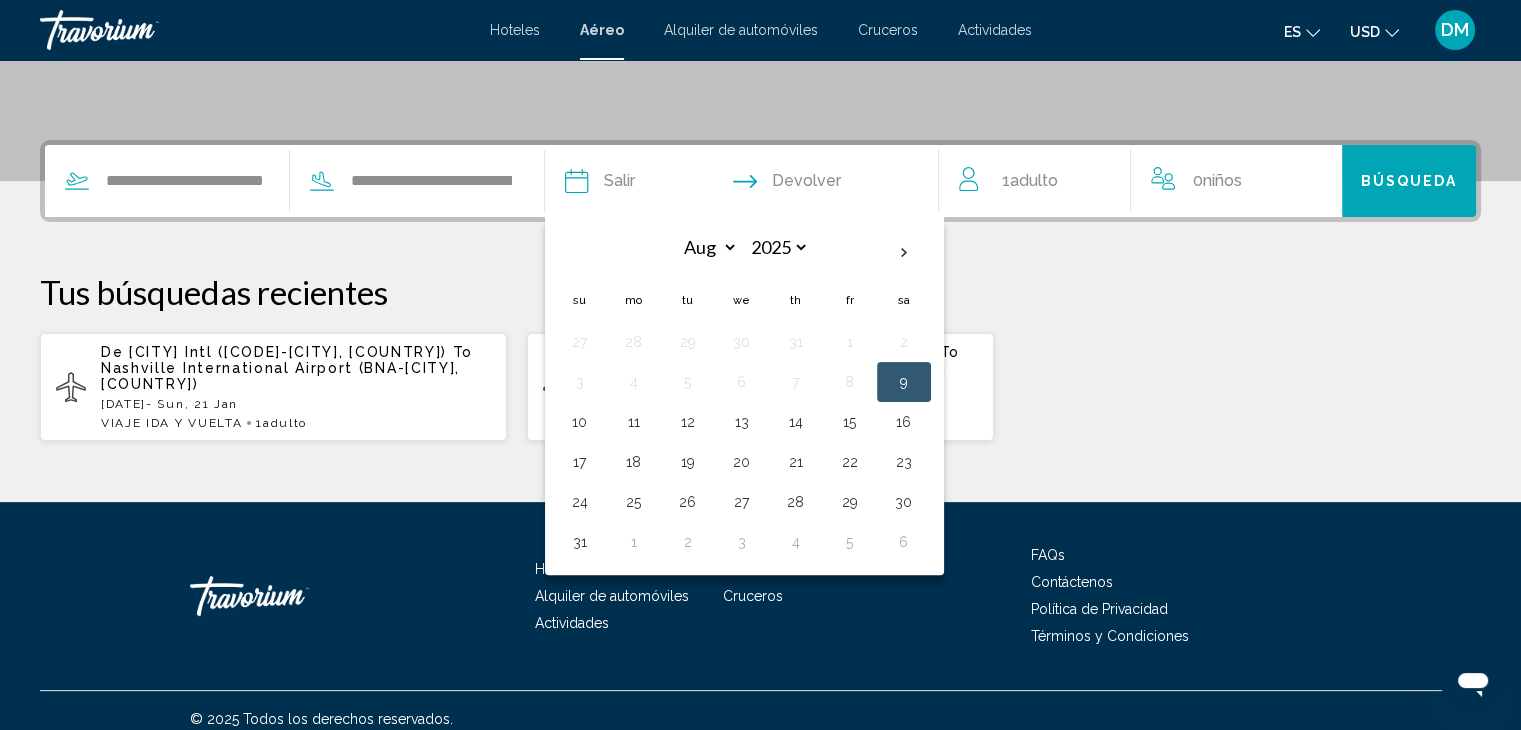 click on "28" at bounding box center [796, 502] 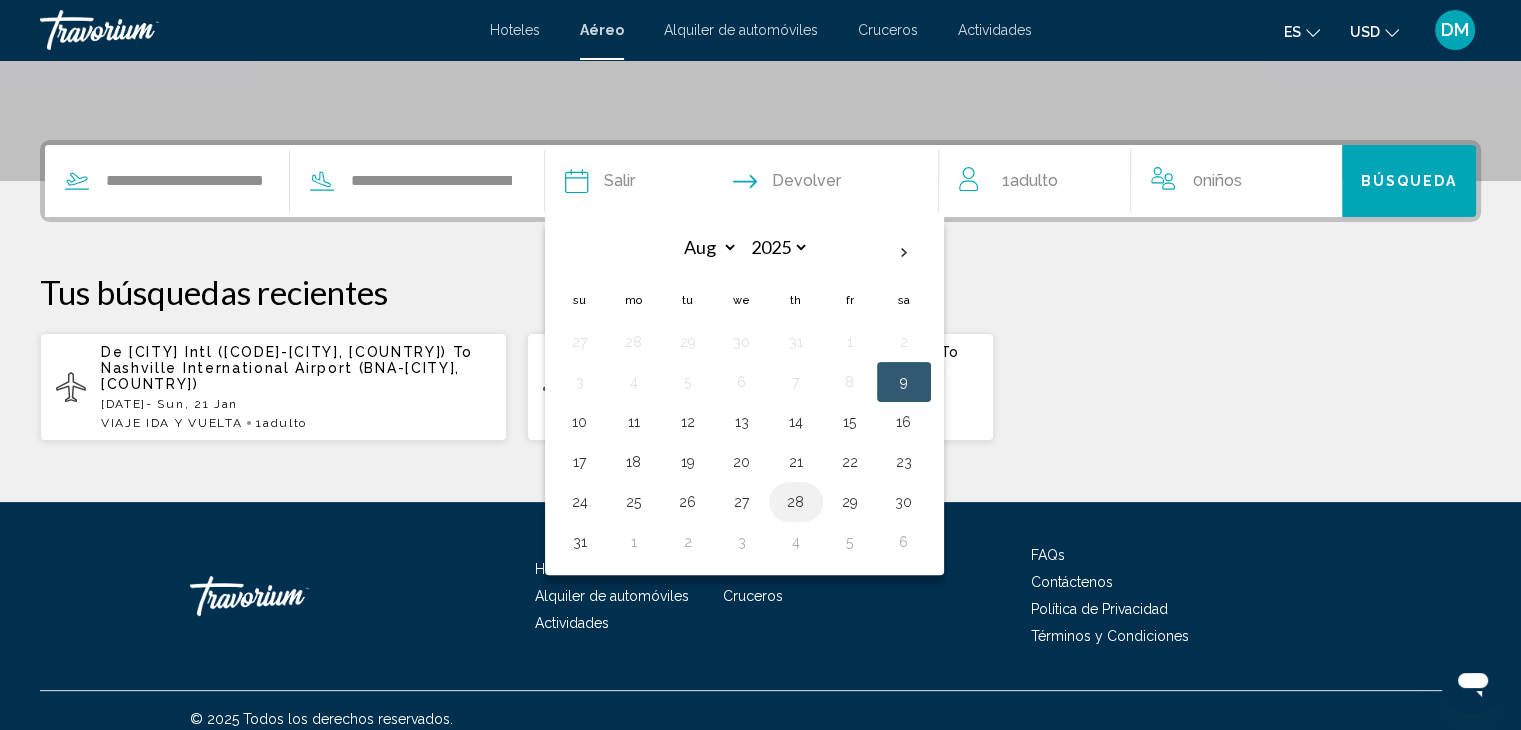 type on "**********" 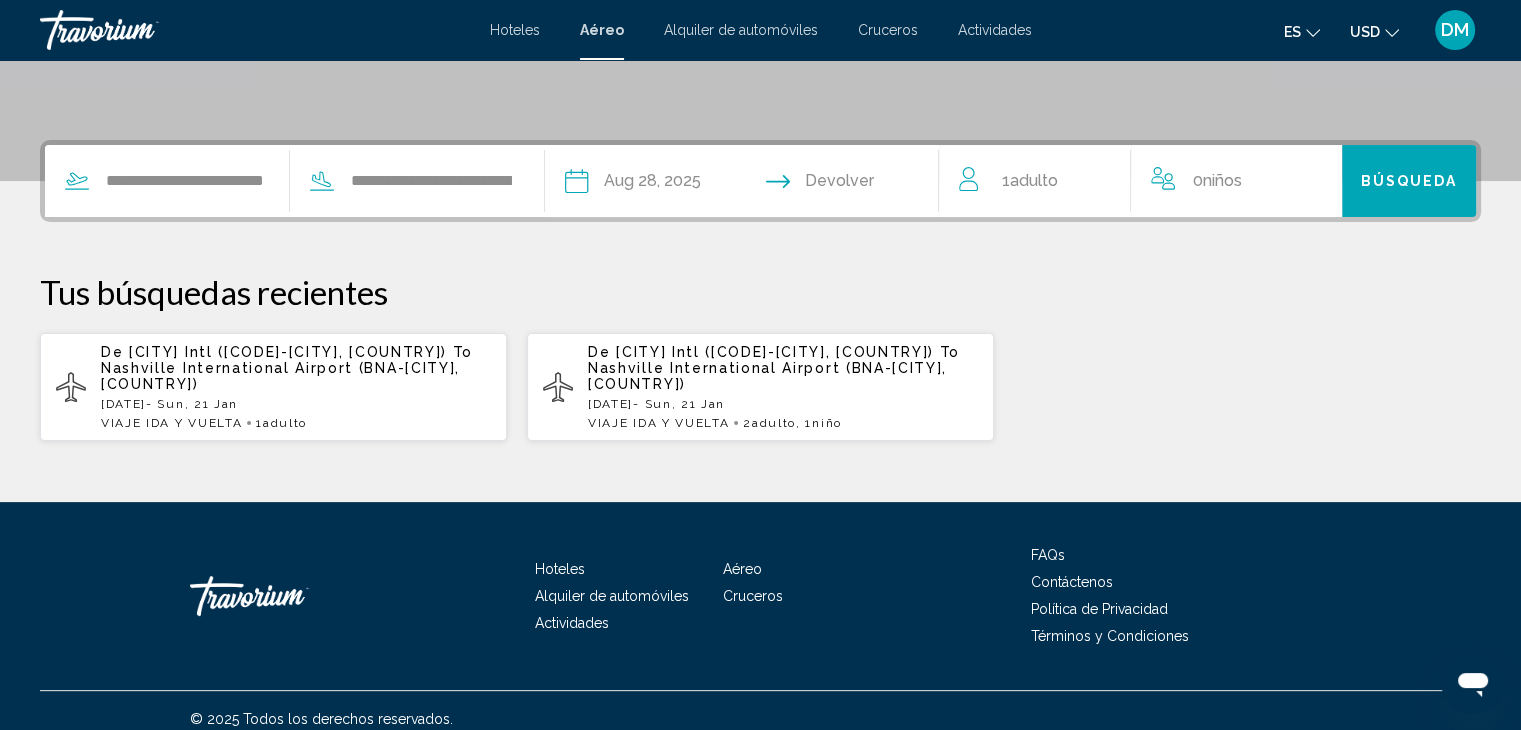 click at bounding box center (849, 184) 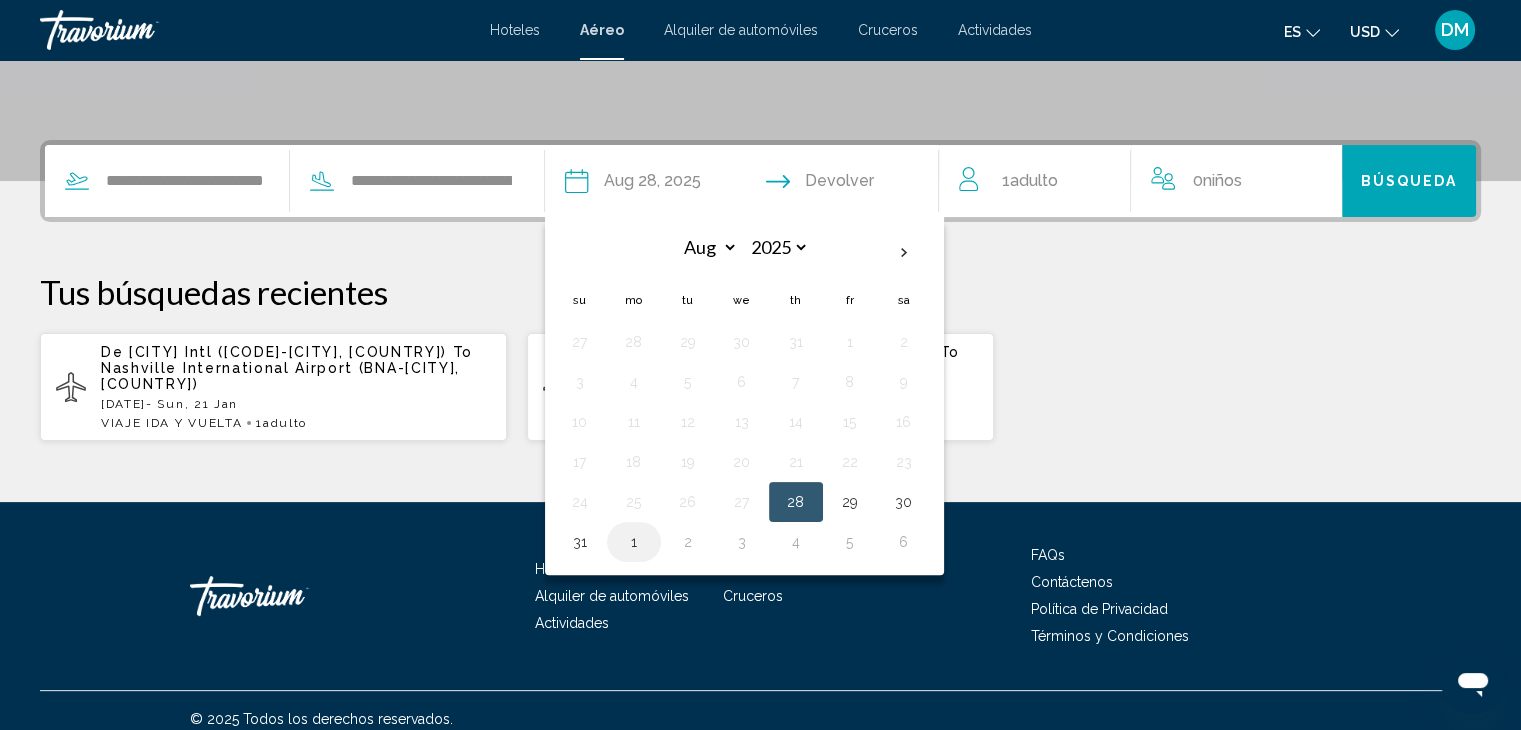 click on "1" at bounding box center (634, 542) 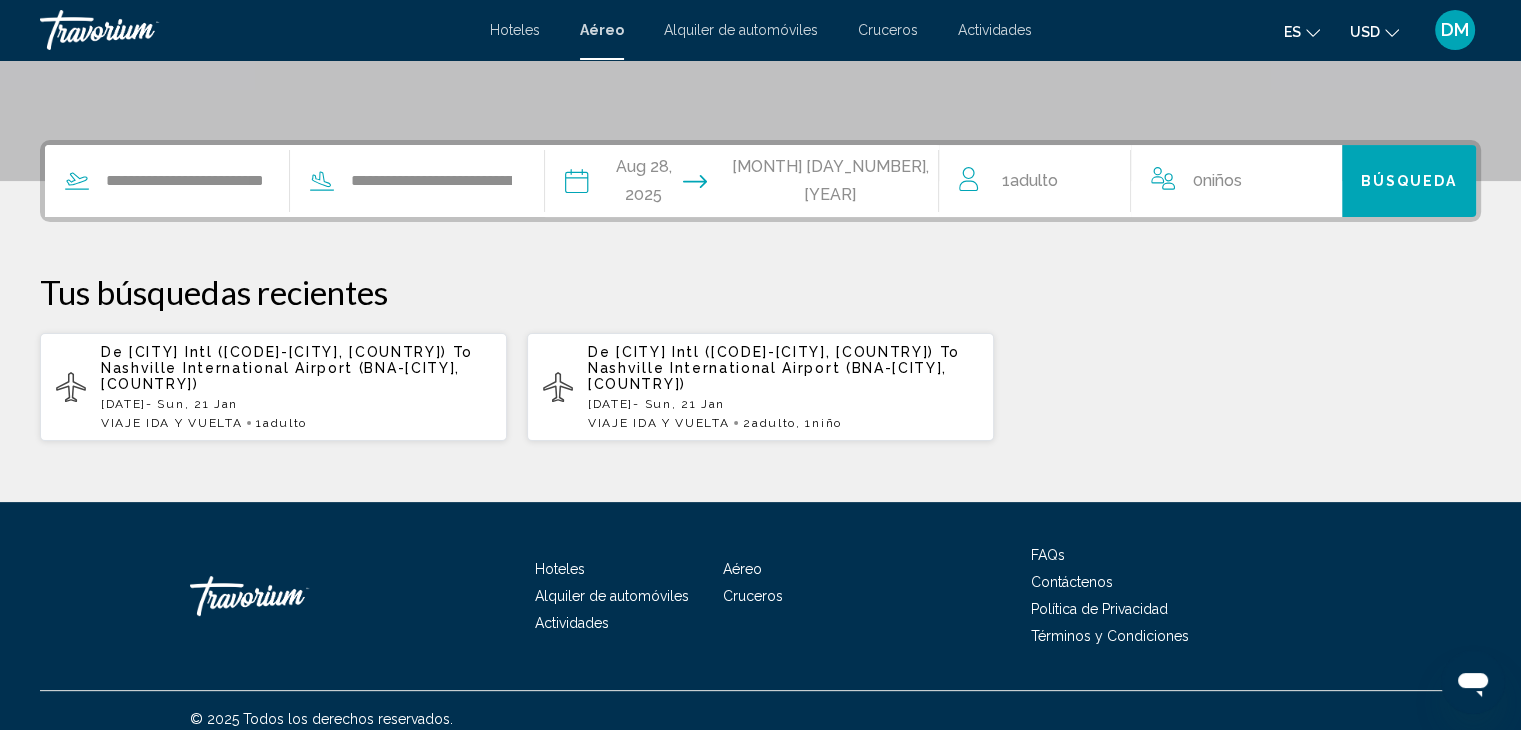 click on "1  Adulto Adulto" at bounding box center [1044, 181] 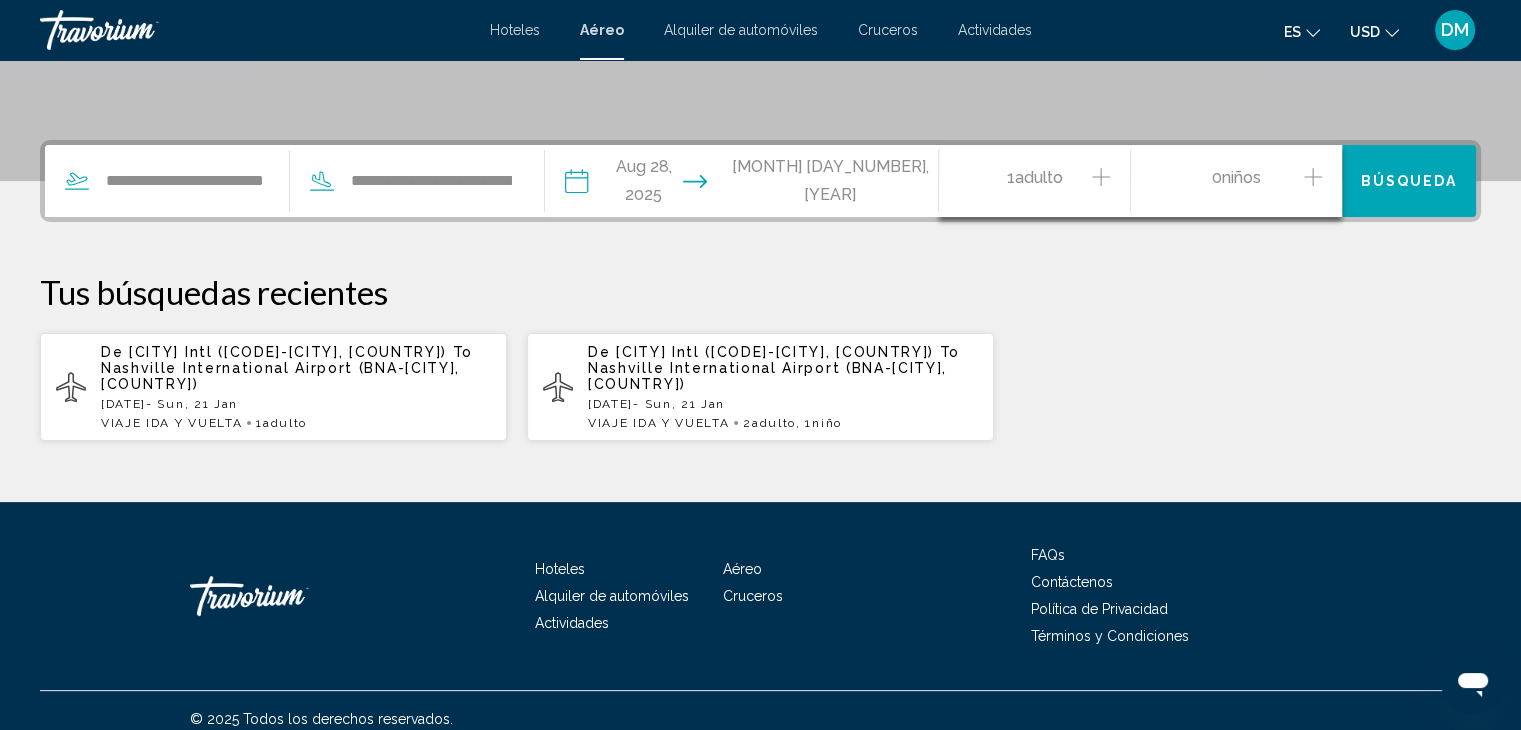 click 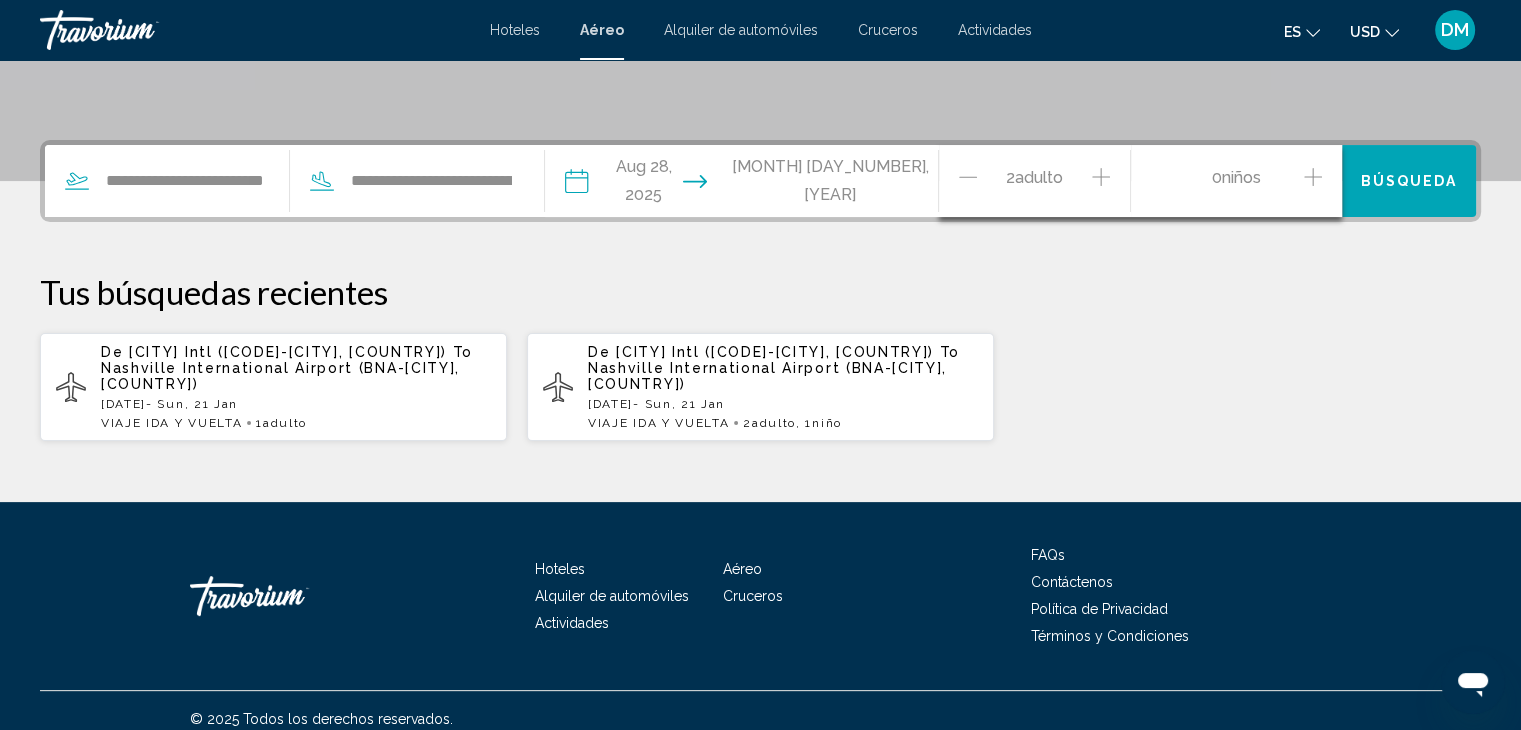 click 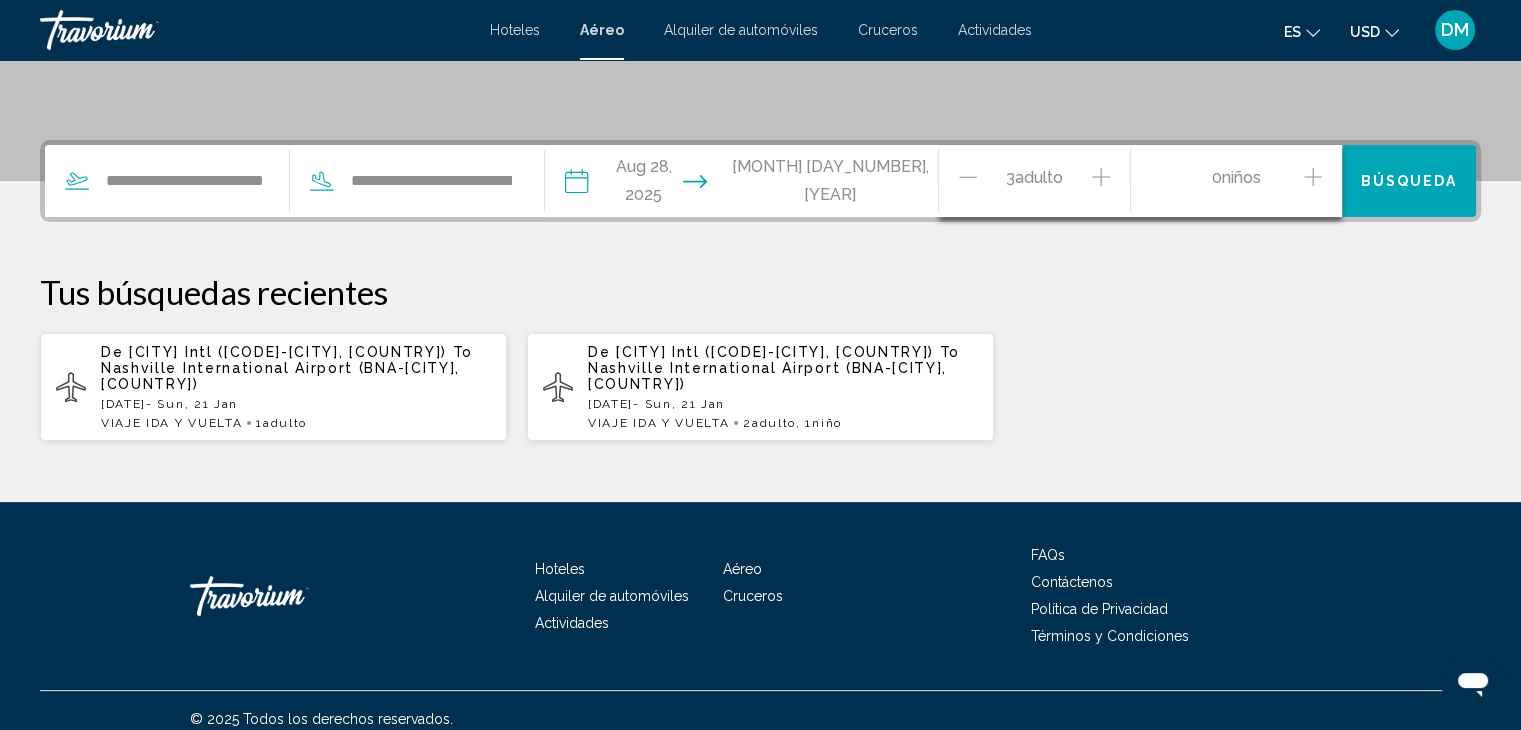 click 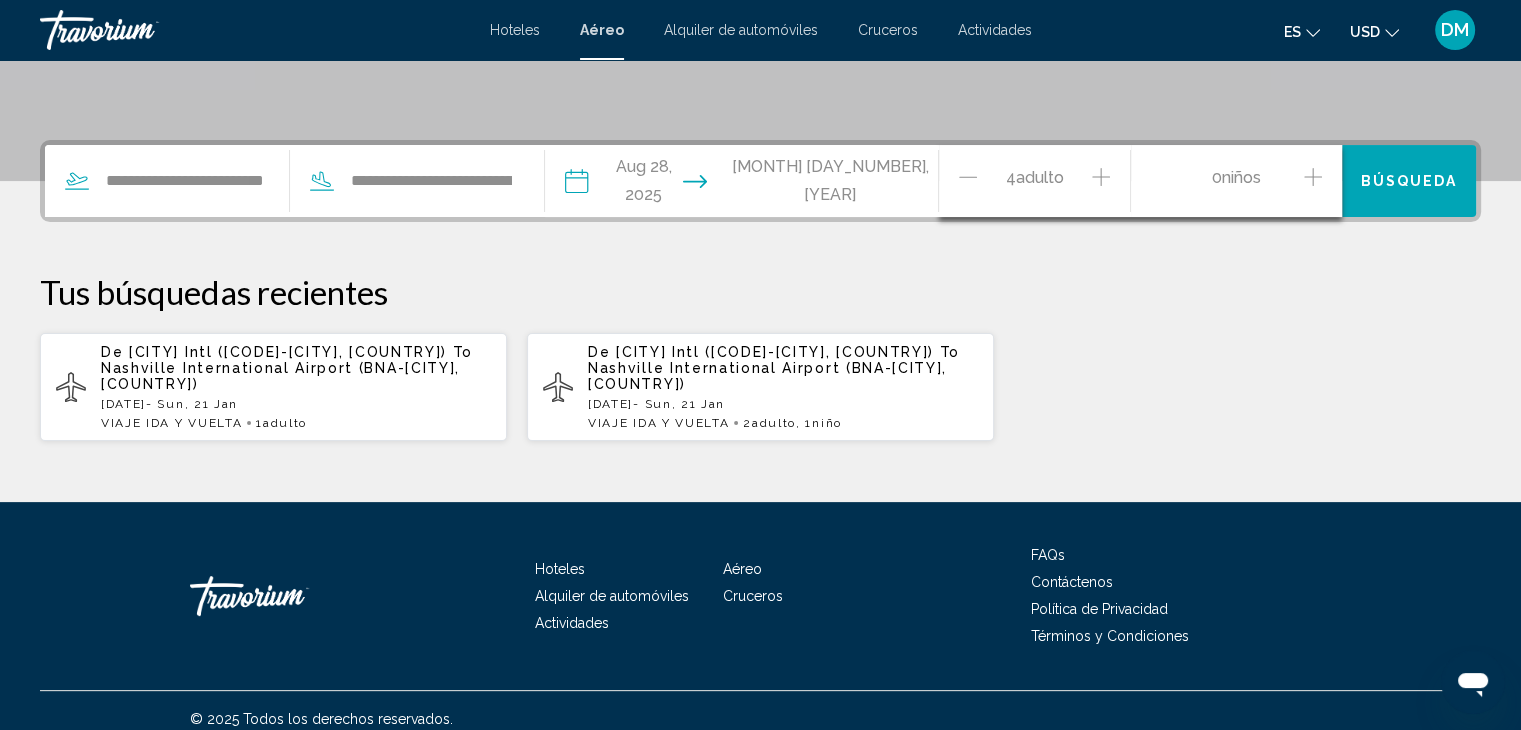 click 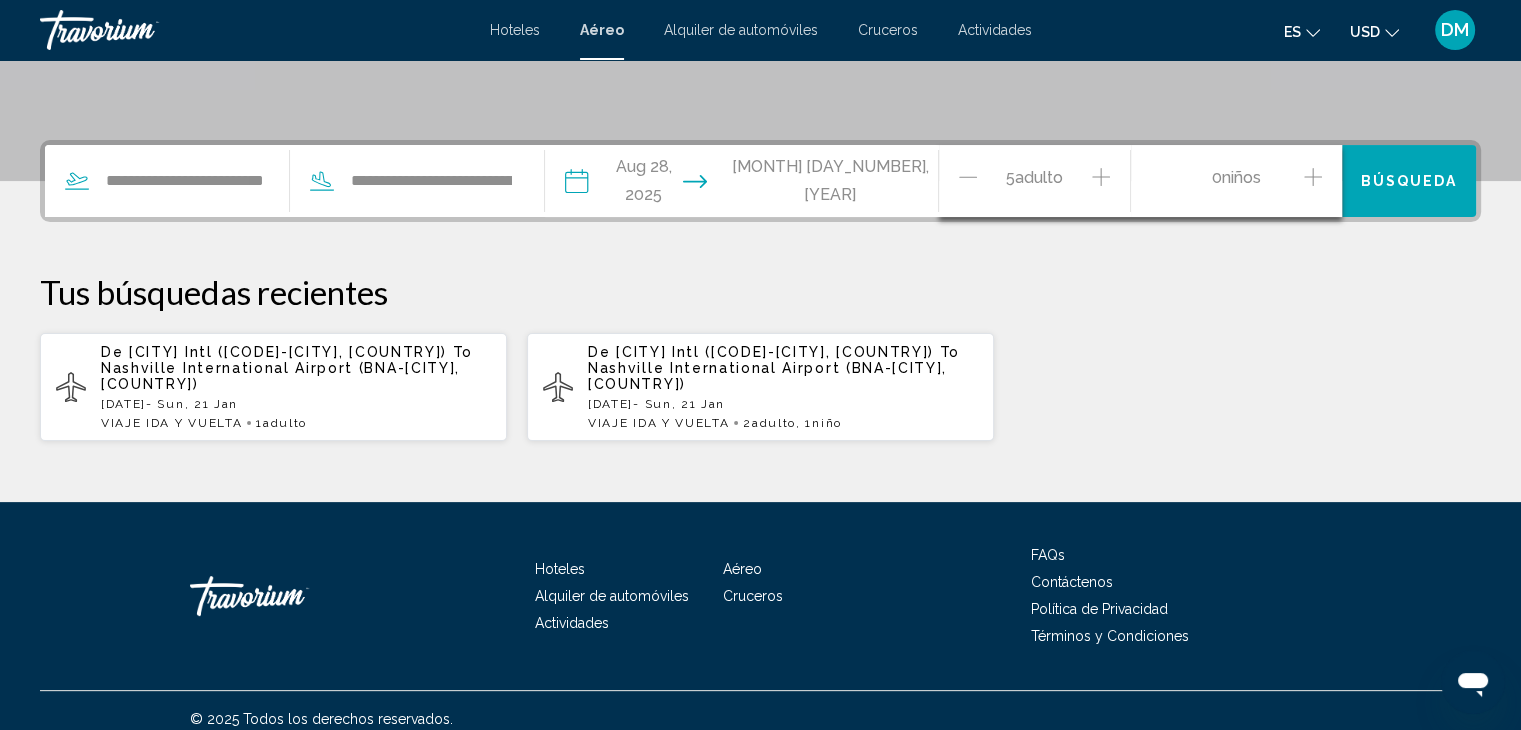 click 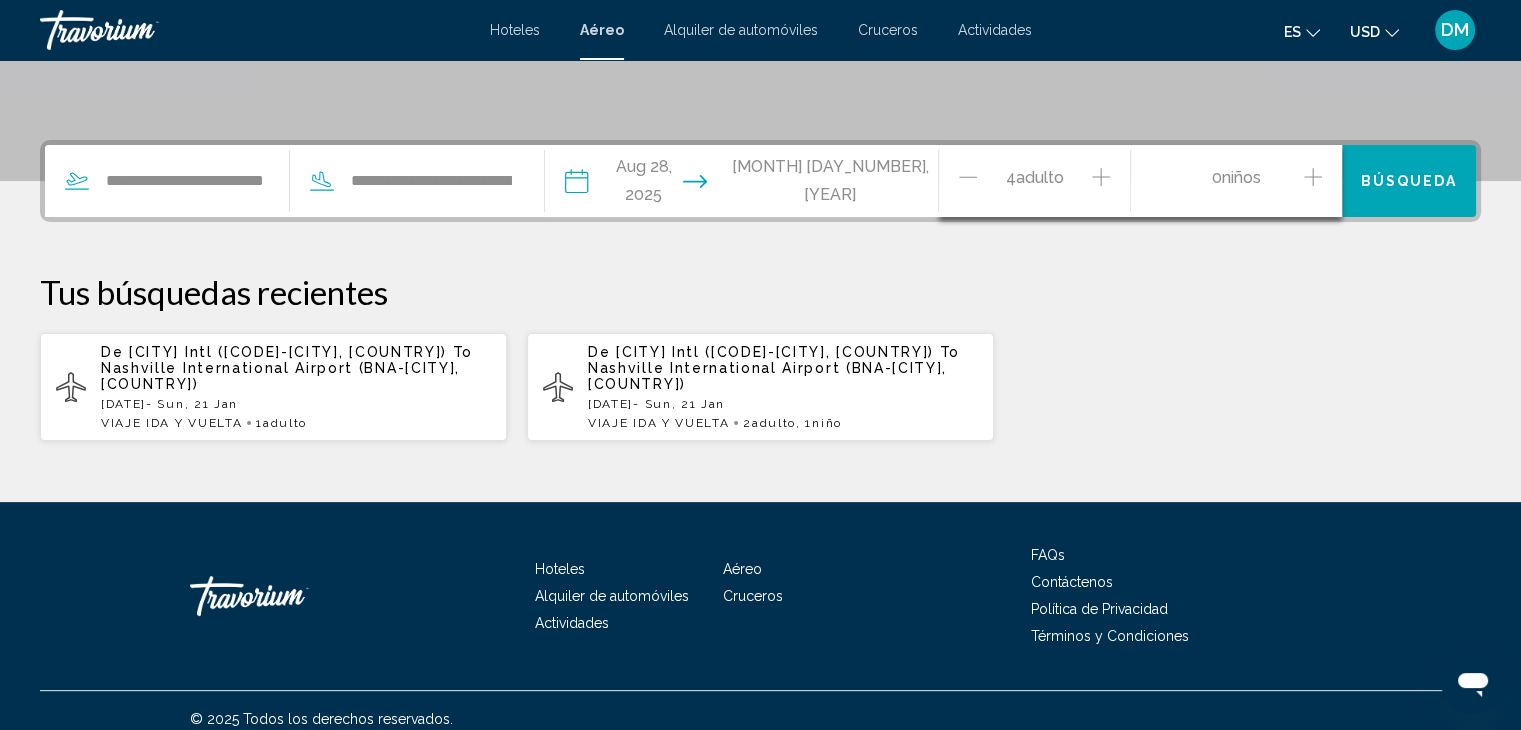 click 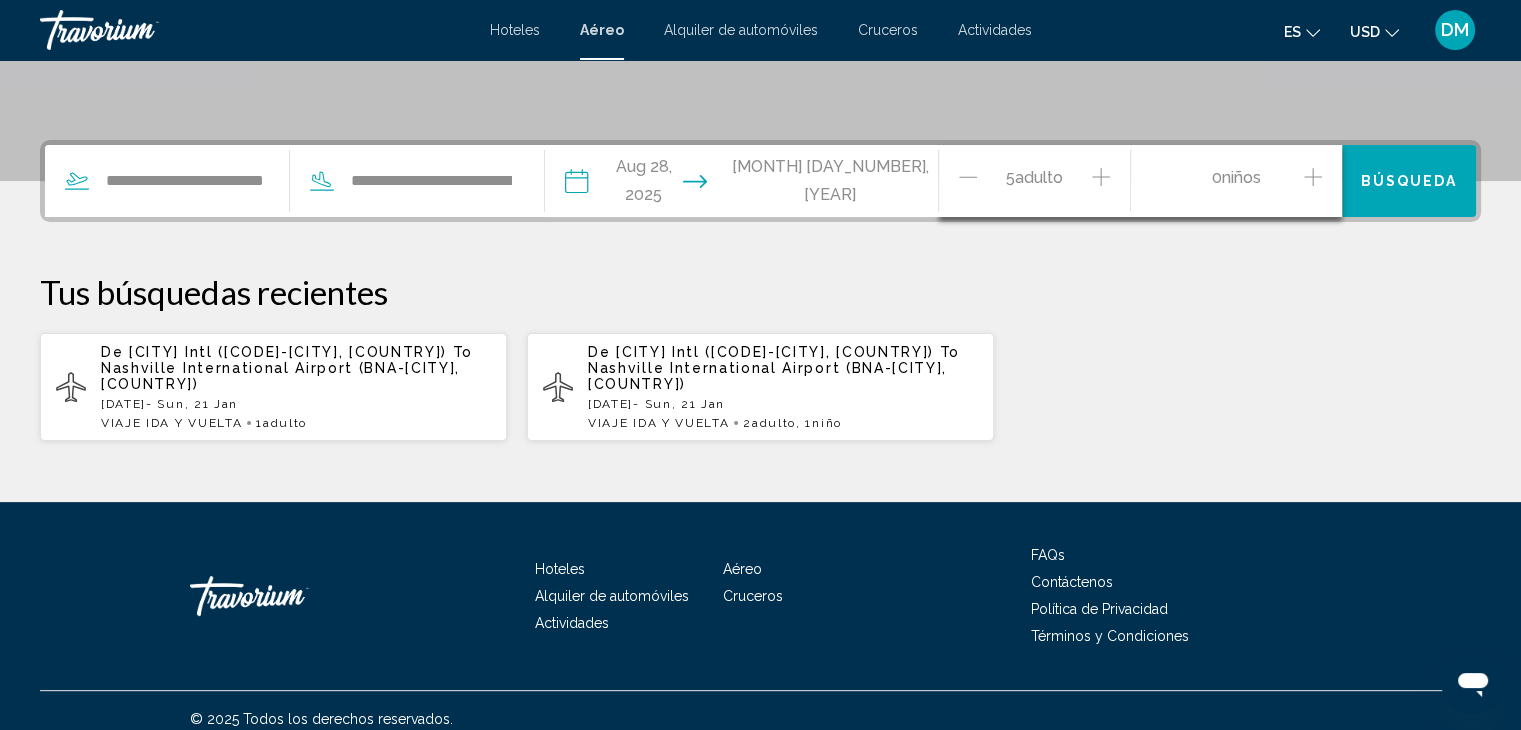 click on "Búsqueda" at bounding box center [1409, 182] 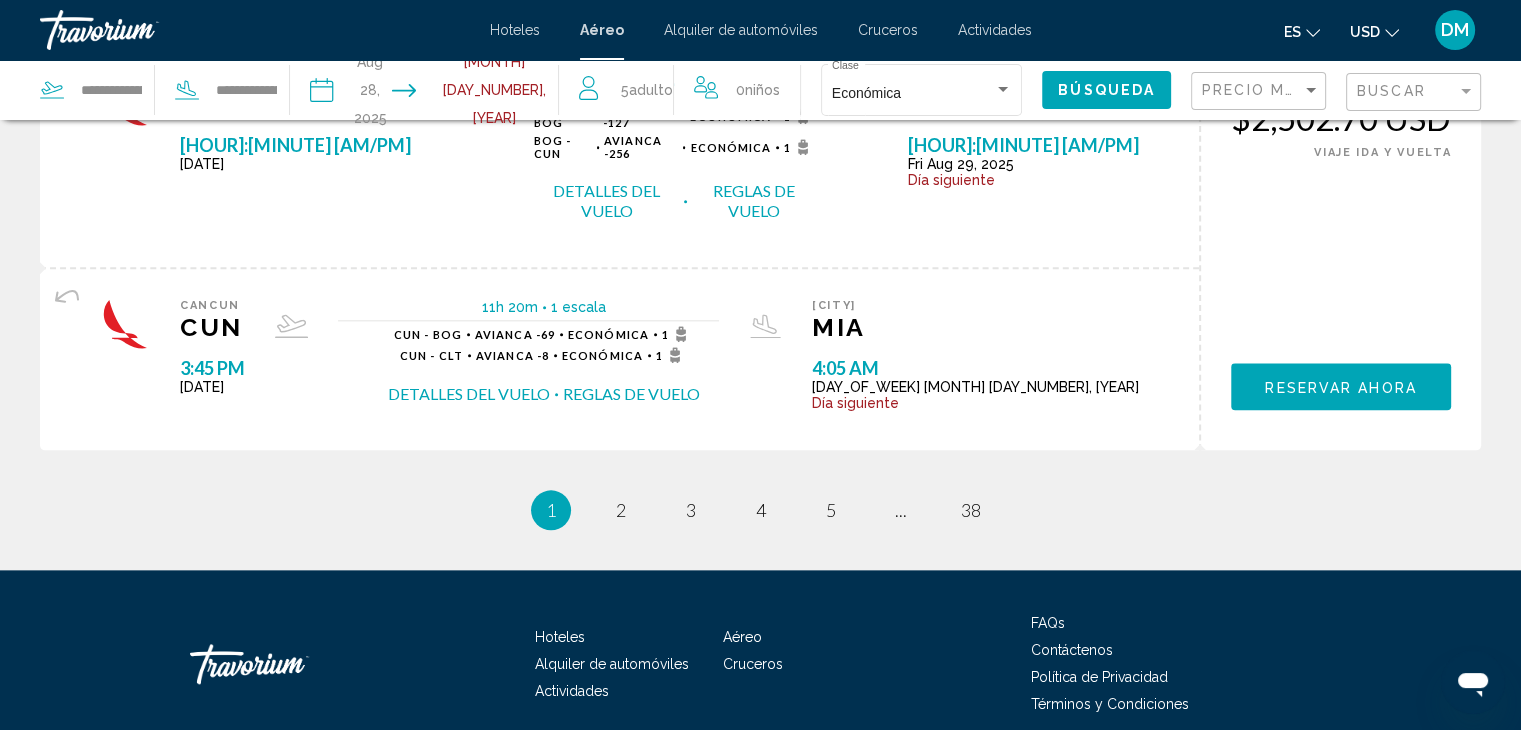 scroll, scrollTop: 2204, scrollLeft: 0, axis: vertical 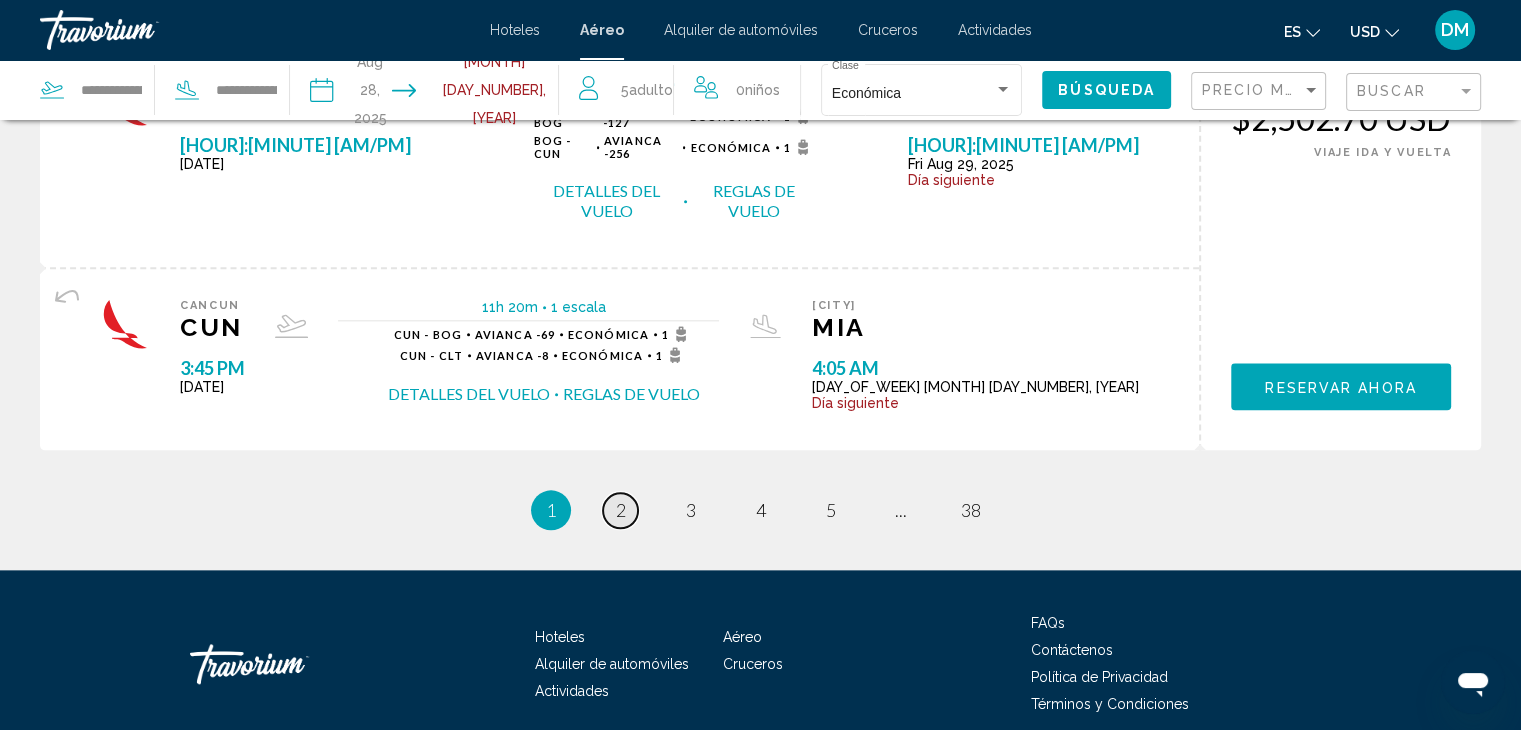 click on "2" at bounding box center [621, 510] 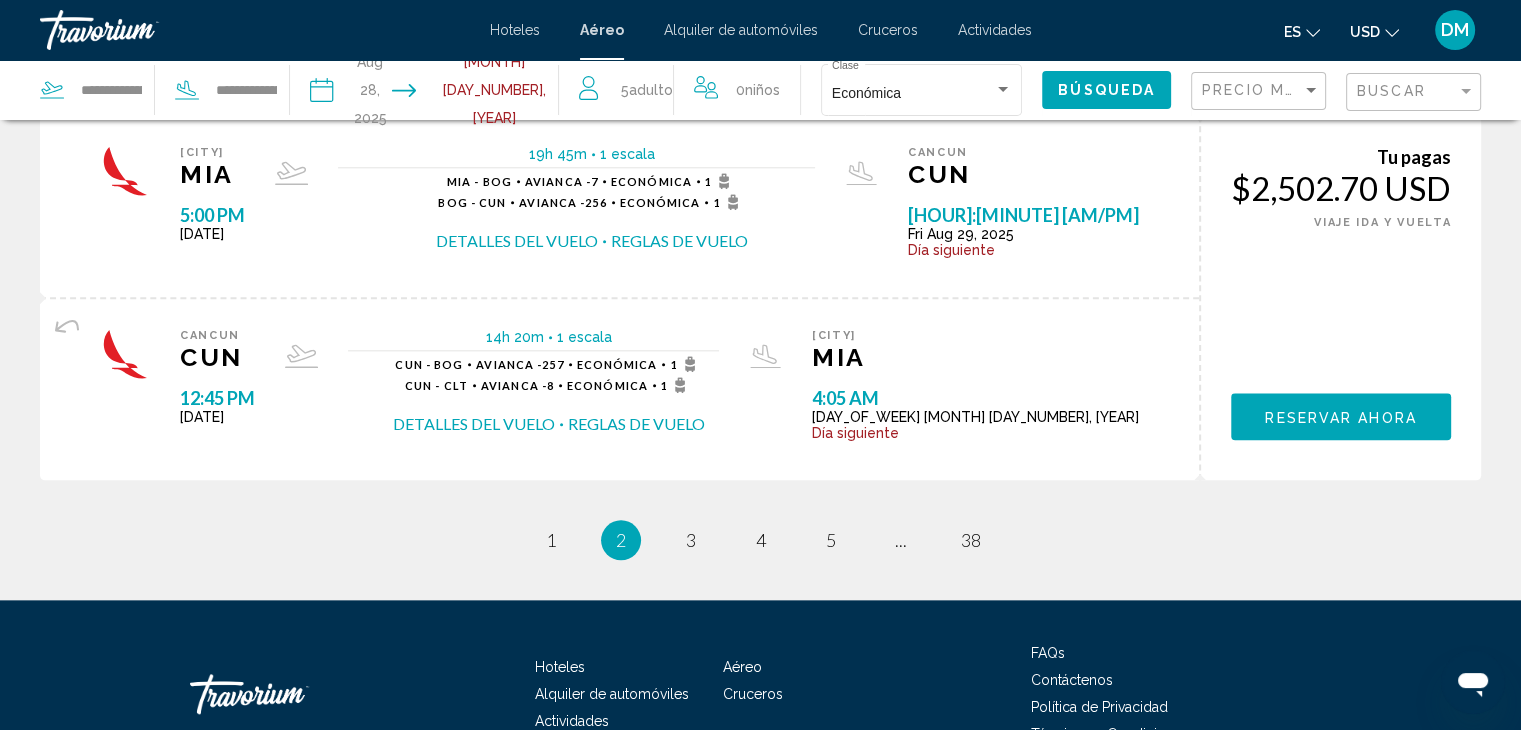 scroll, scrollTop: 2204, scrollLeft: 0, axis: vertical 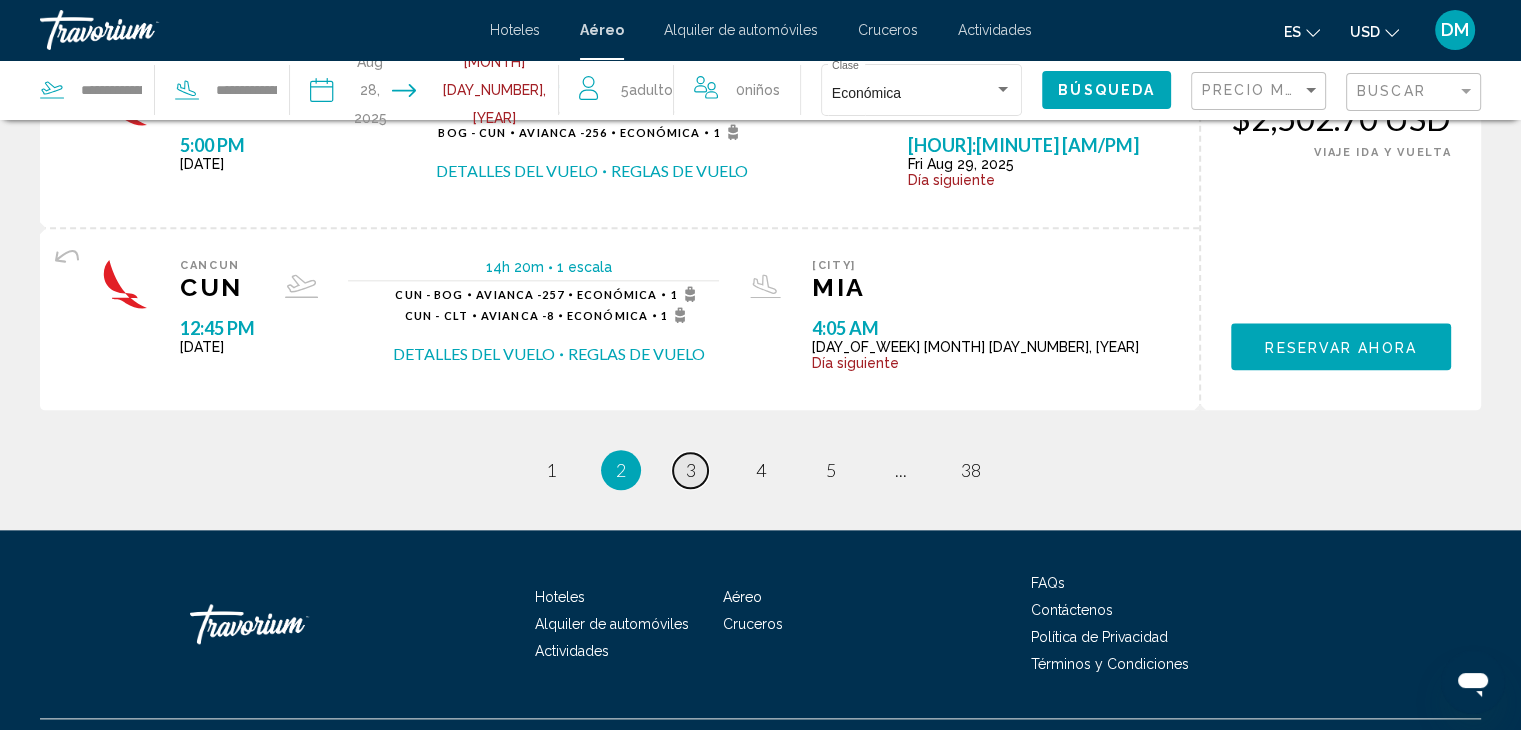 click on "3" at bounding box center [691, 470] 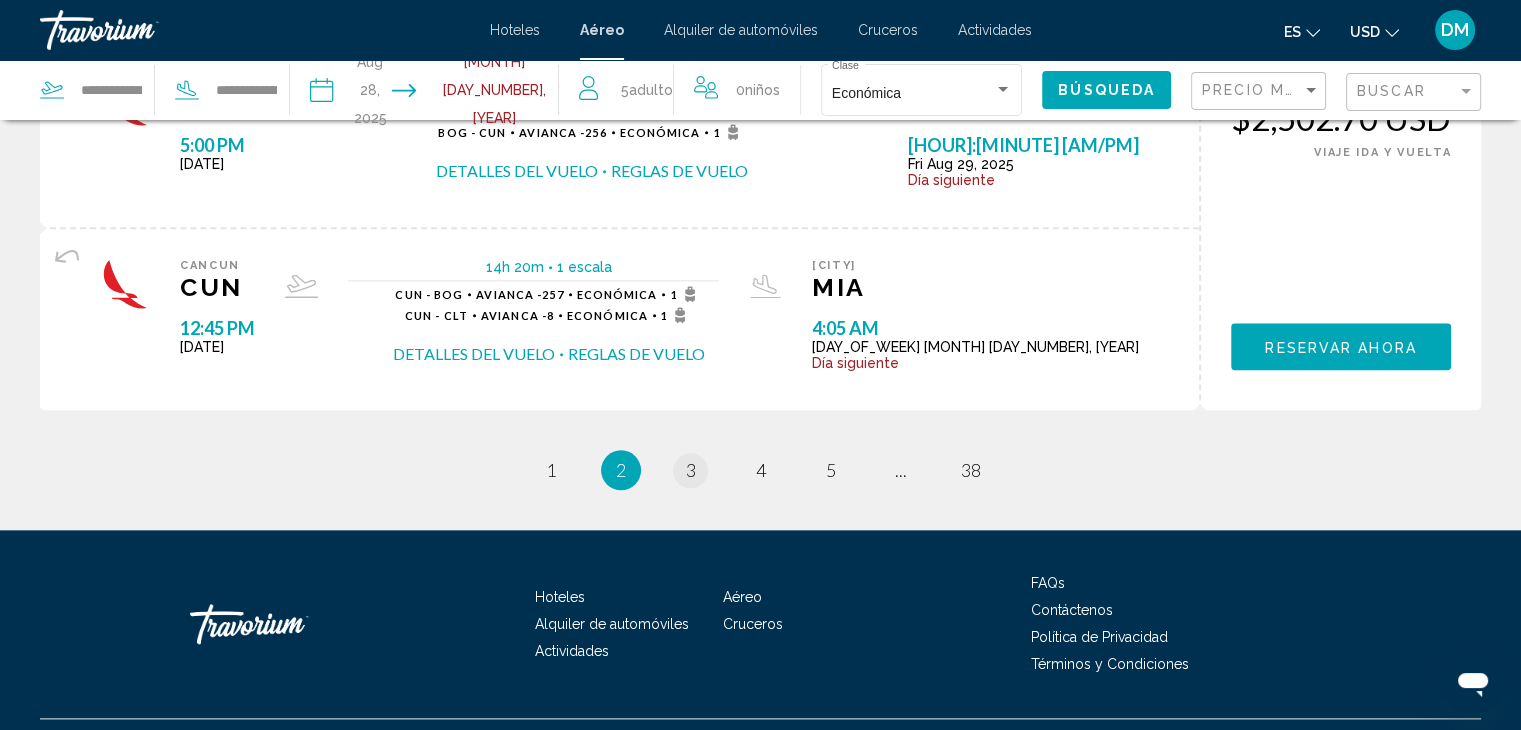 scroll, scrollTop: 0, scrollLeft: 0, axis: both 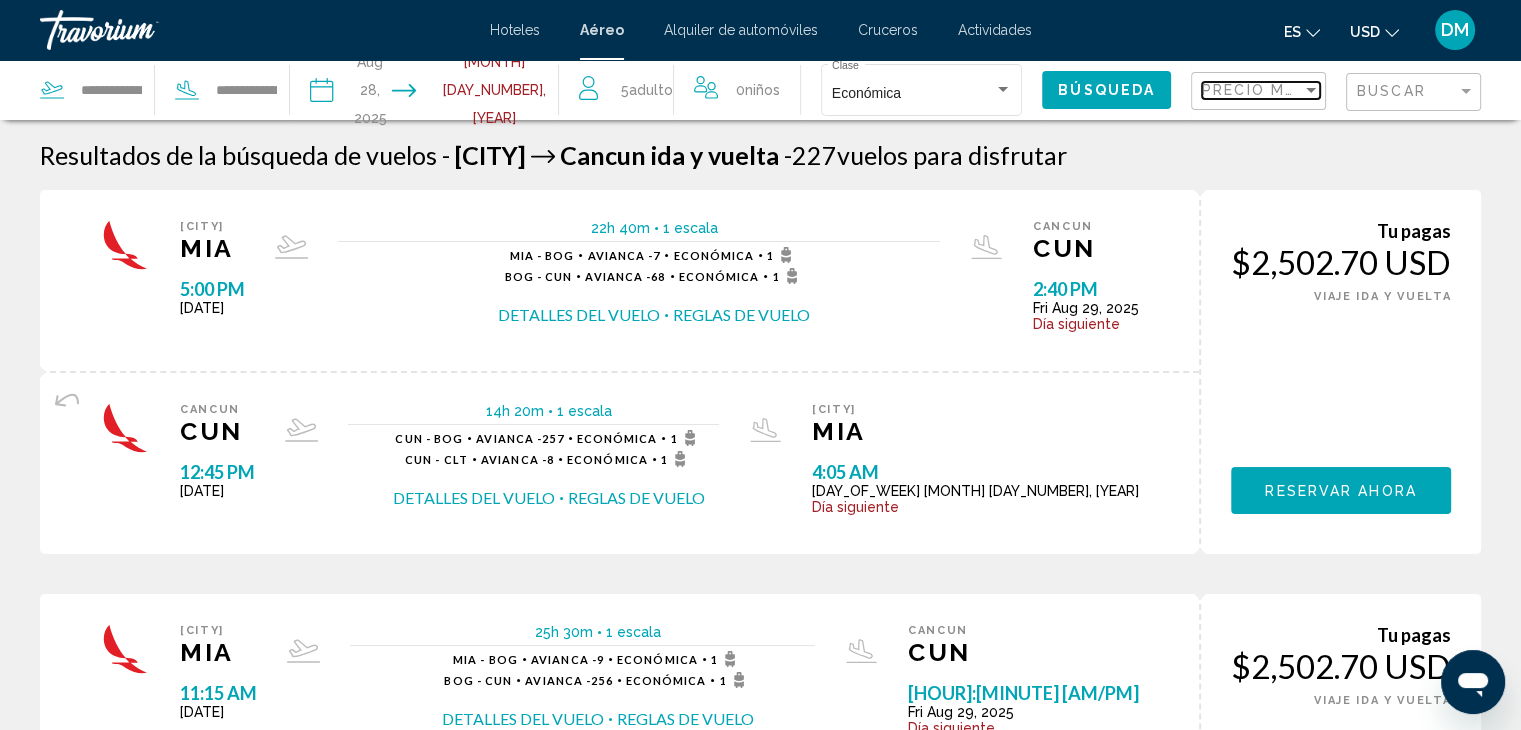 click at bounding box center [1311, 90] 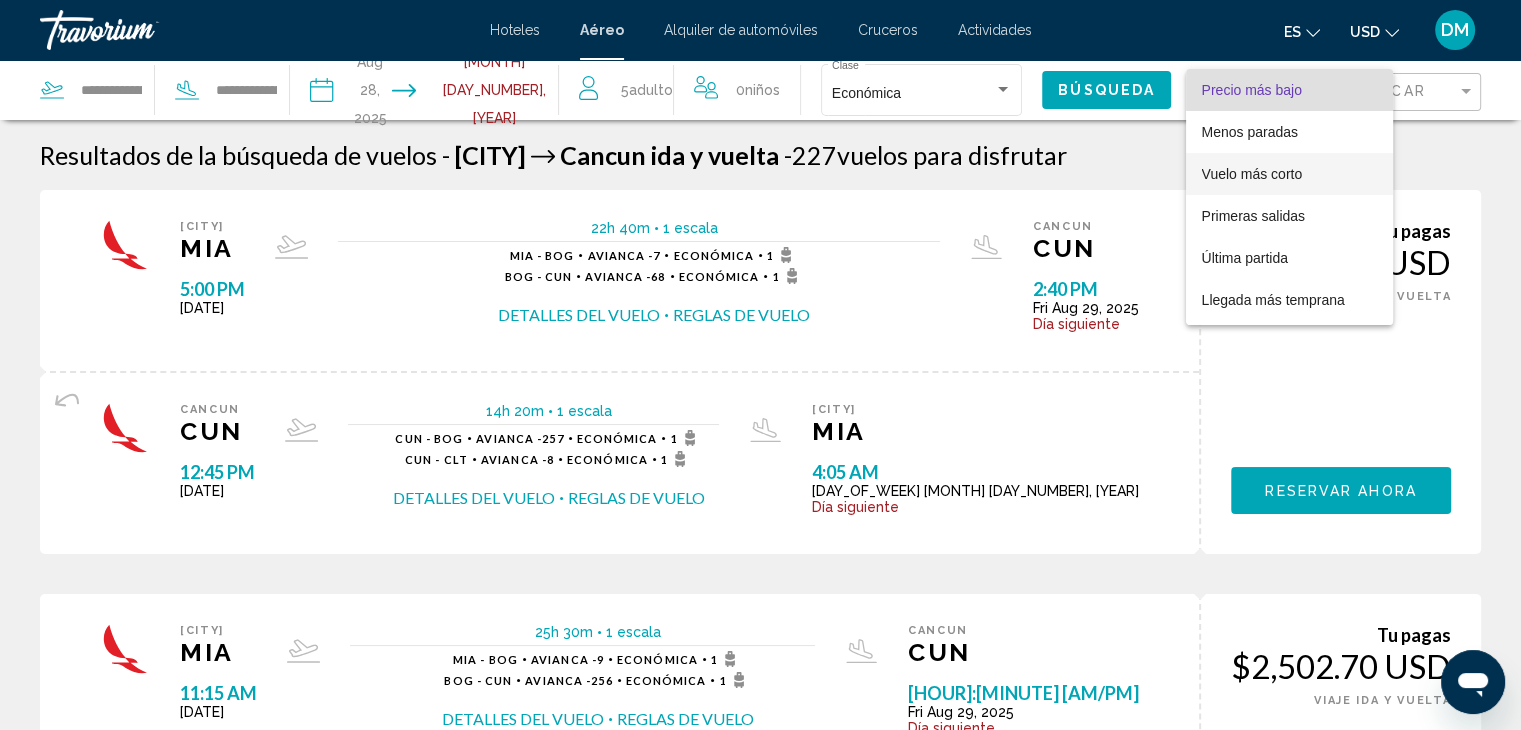 click on "Vuelo más corto" at bounding box center (1250, 132) 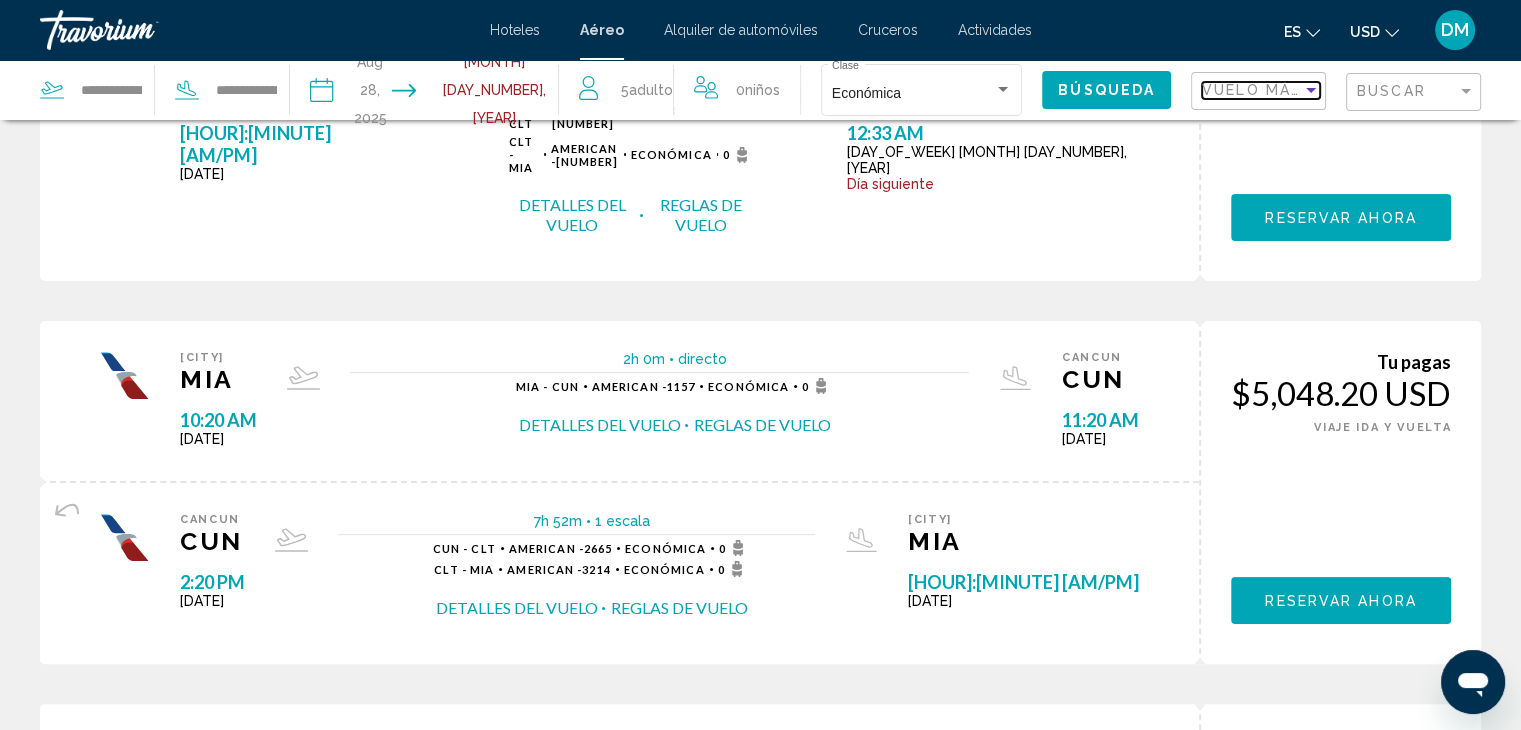 scroll, scrollTop: 315, scrollLeft: 0, axis: vertical 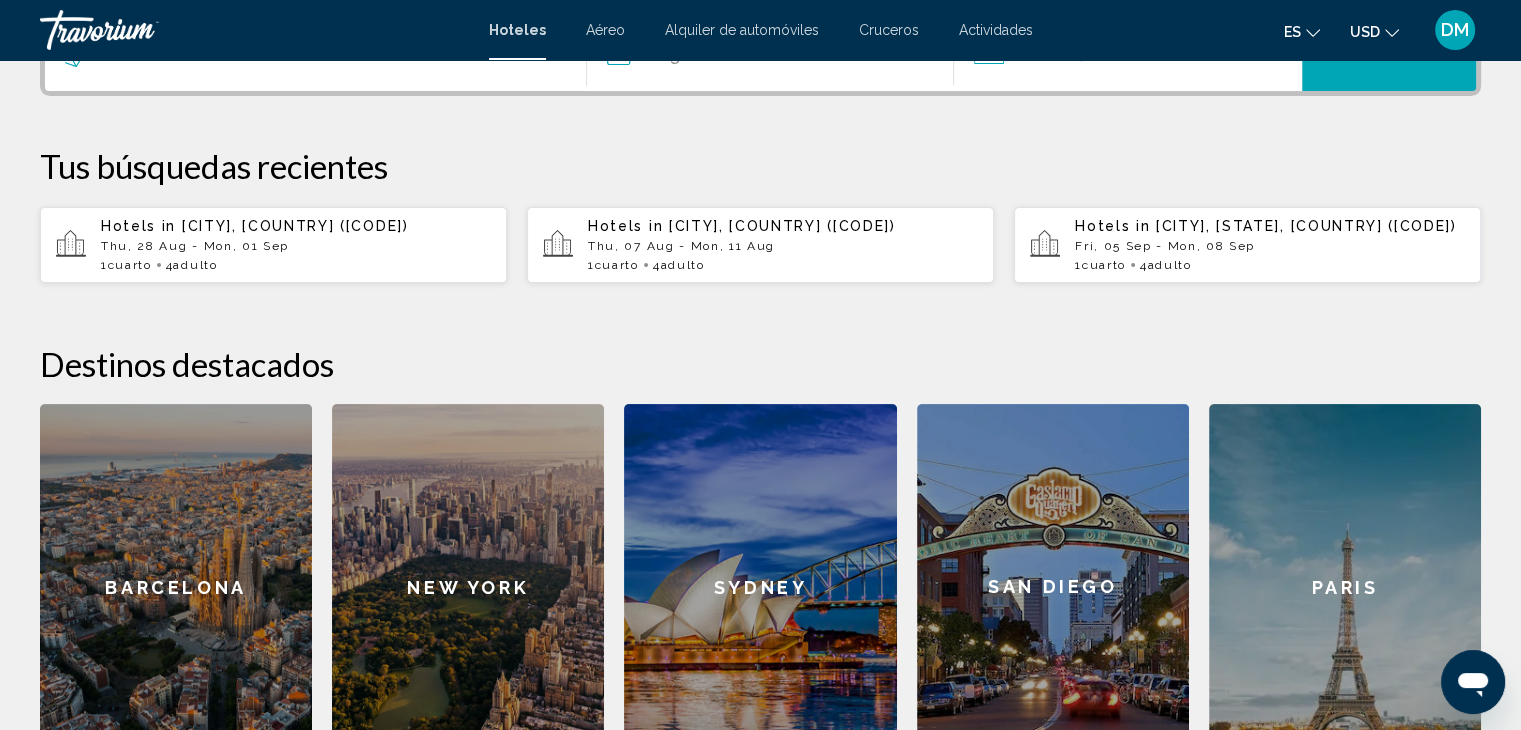 click on "Thu, 28 Aug - Mon, 01 Sep" at bounding box center [296, 246] 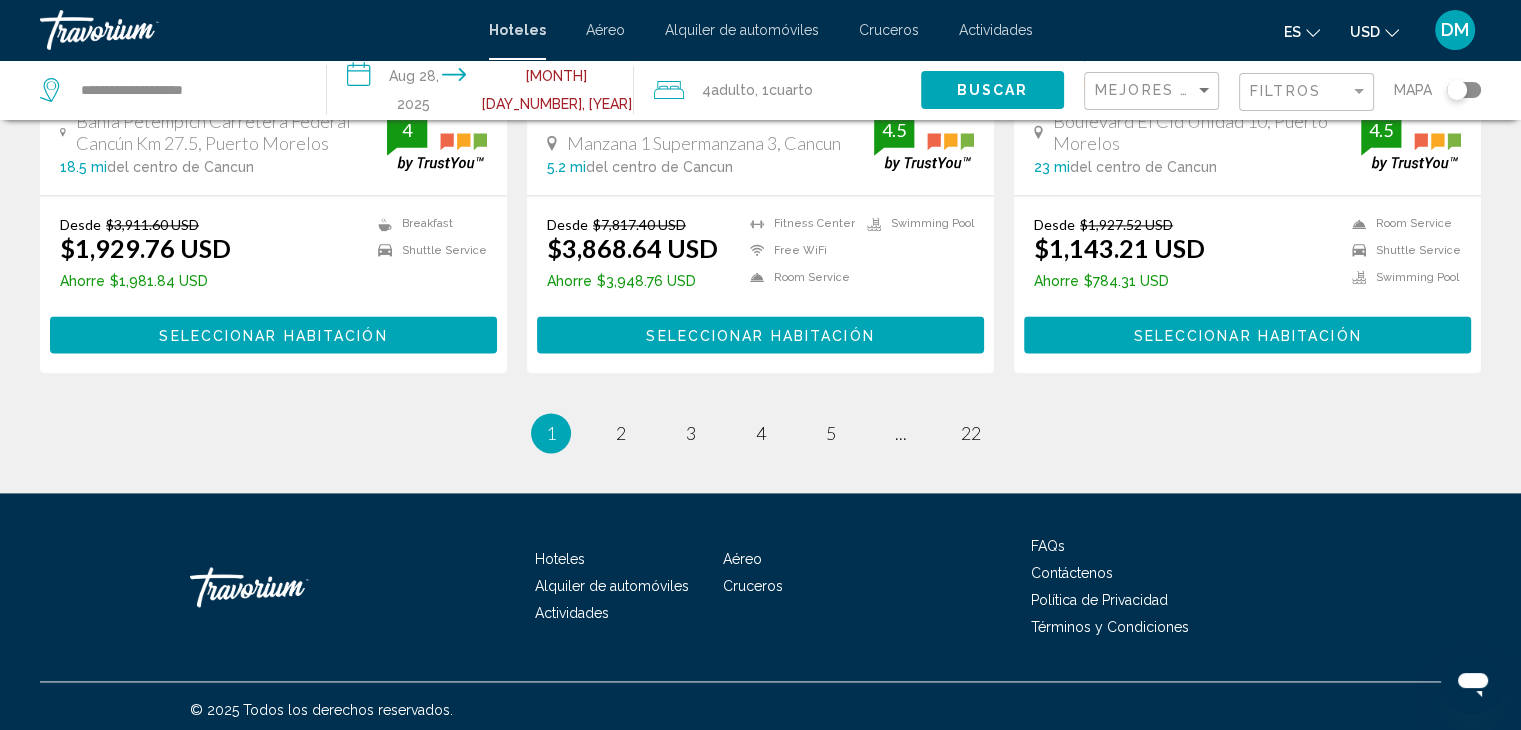 scroll, scrollTop: 2732, scrollLeft: 0, axis: vertical 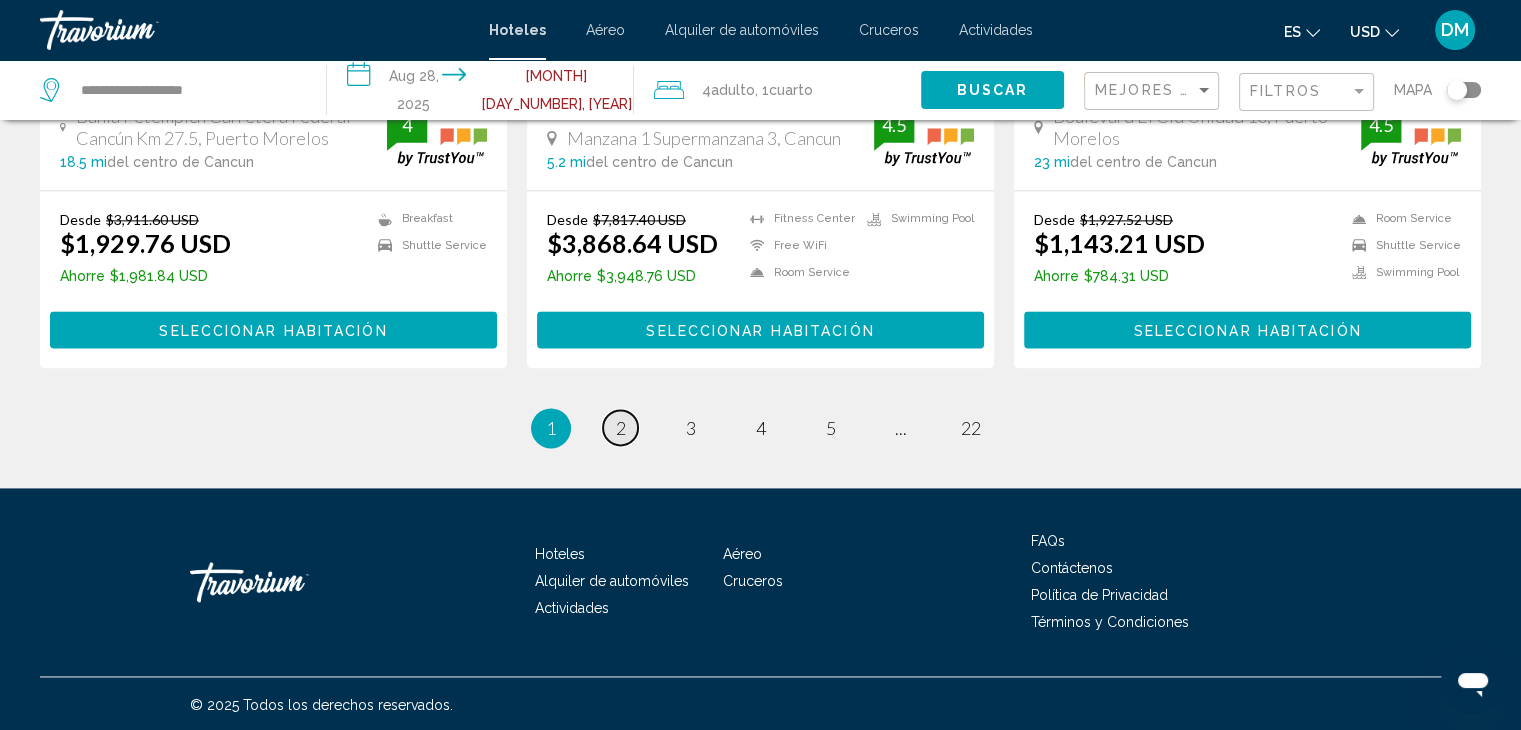 click on "page  2" at bounding box center (620, 427) 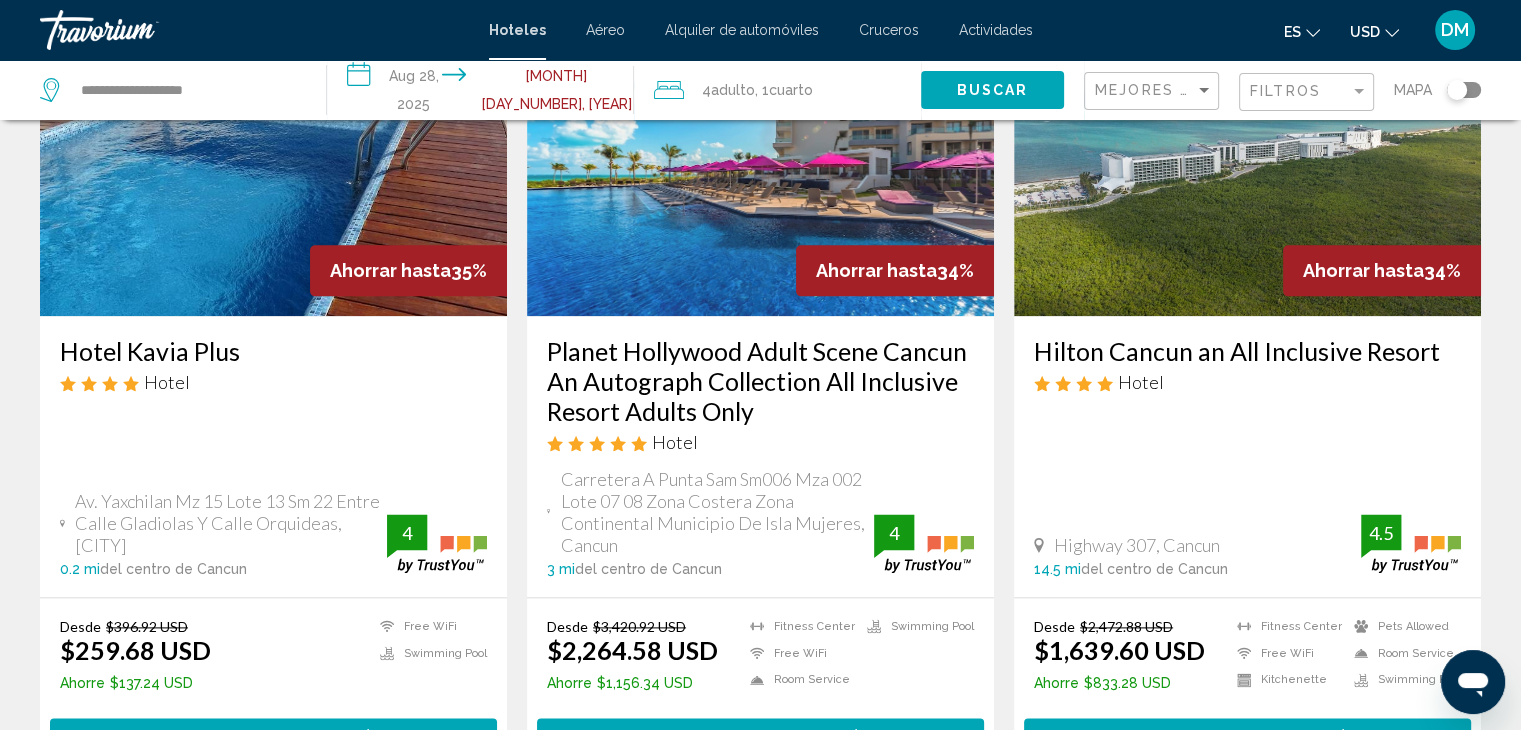 scroll, scrollTop: 2800, scrollLeft: 0, axis: vertical 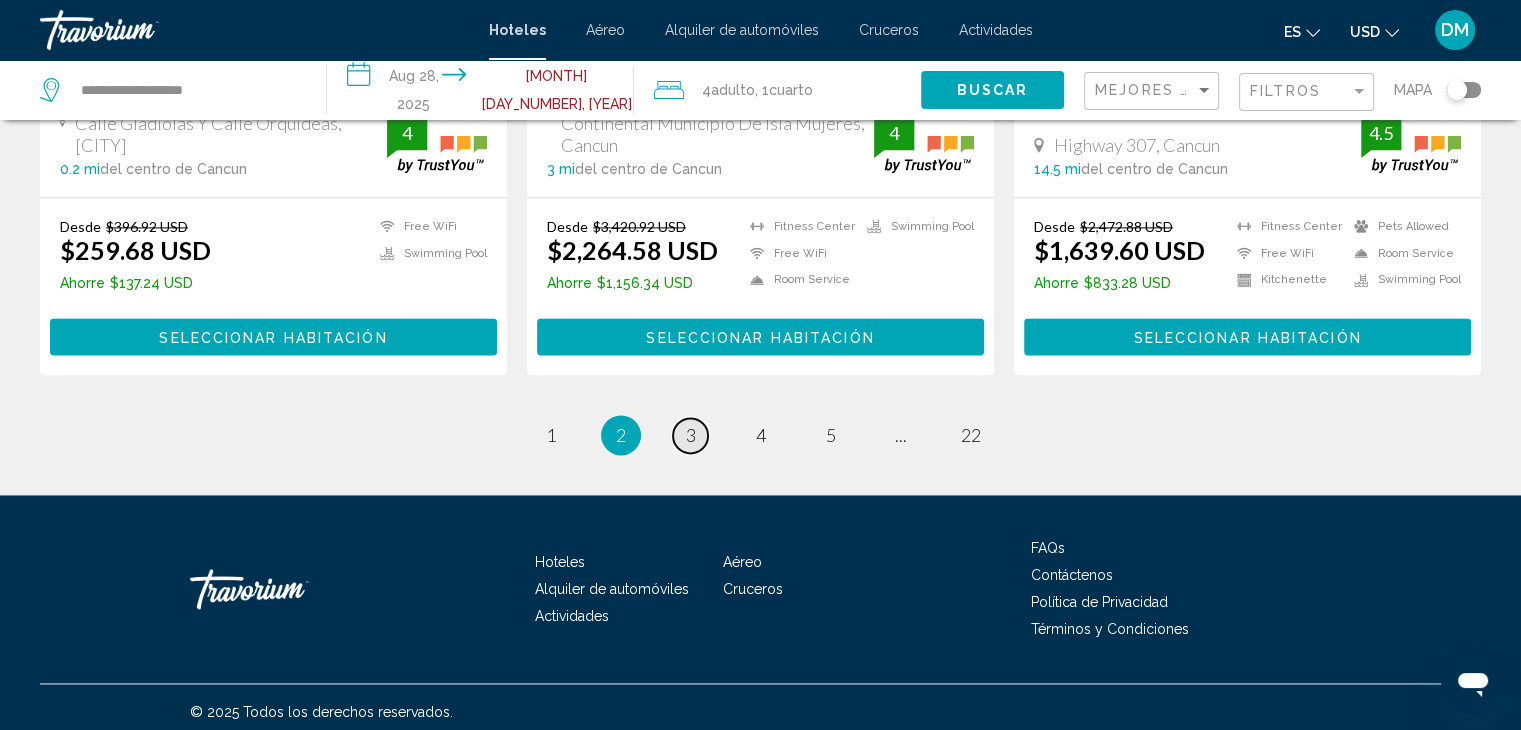 click on "3" at bounding box center (691, 435) 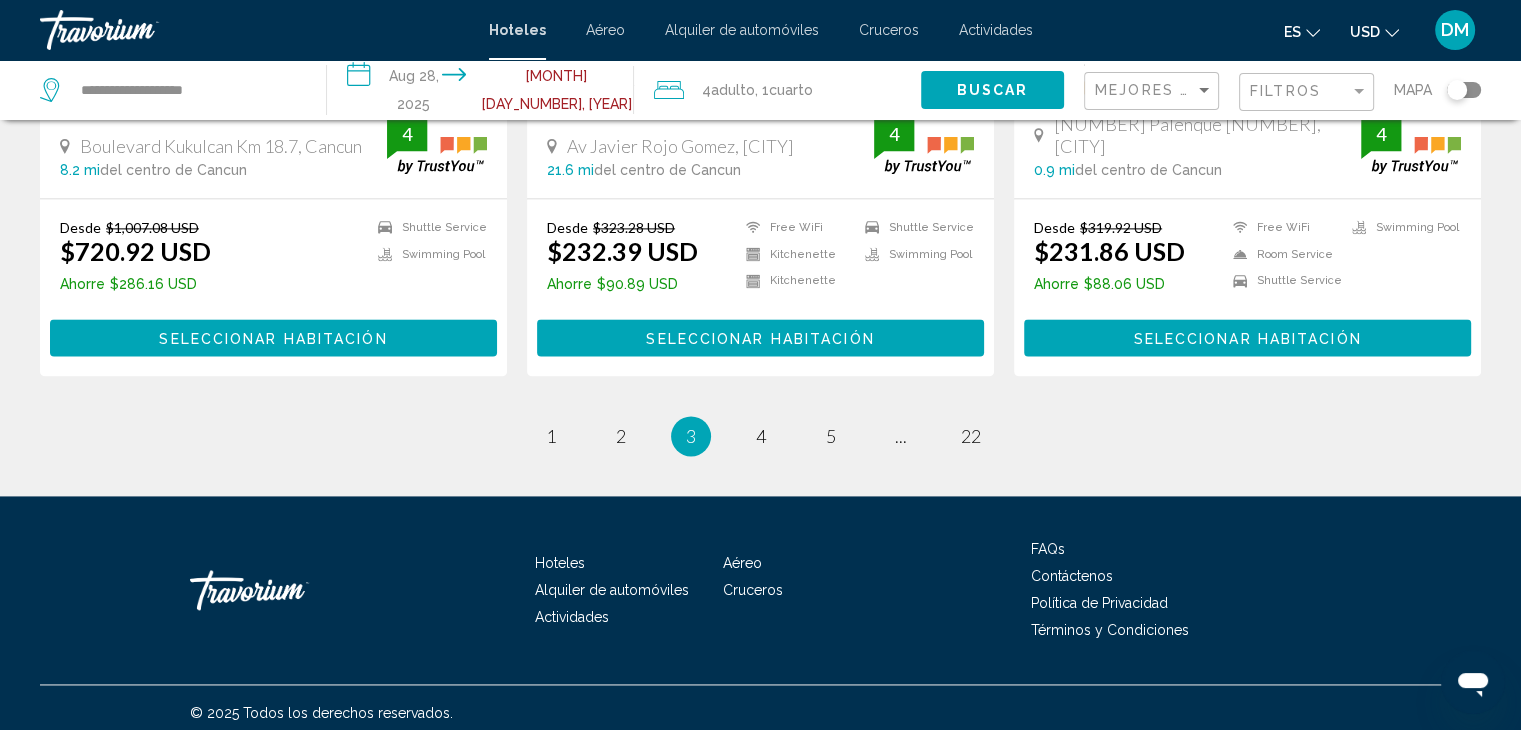 scroll, scrollTop: 2732, scrollLeft: 0, axis: vertical 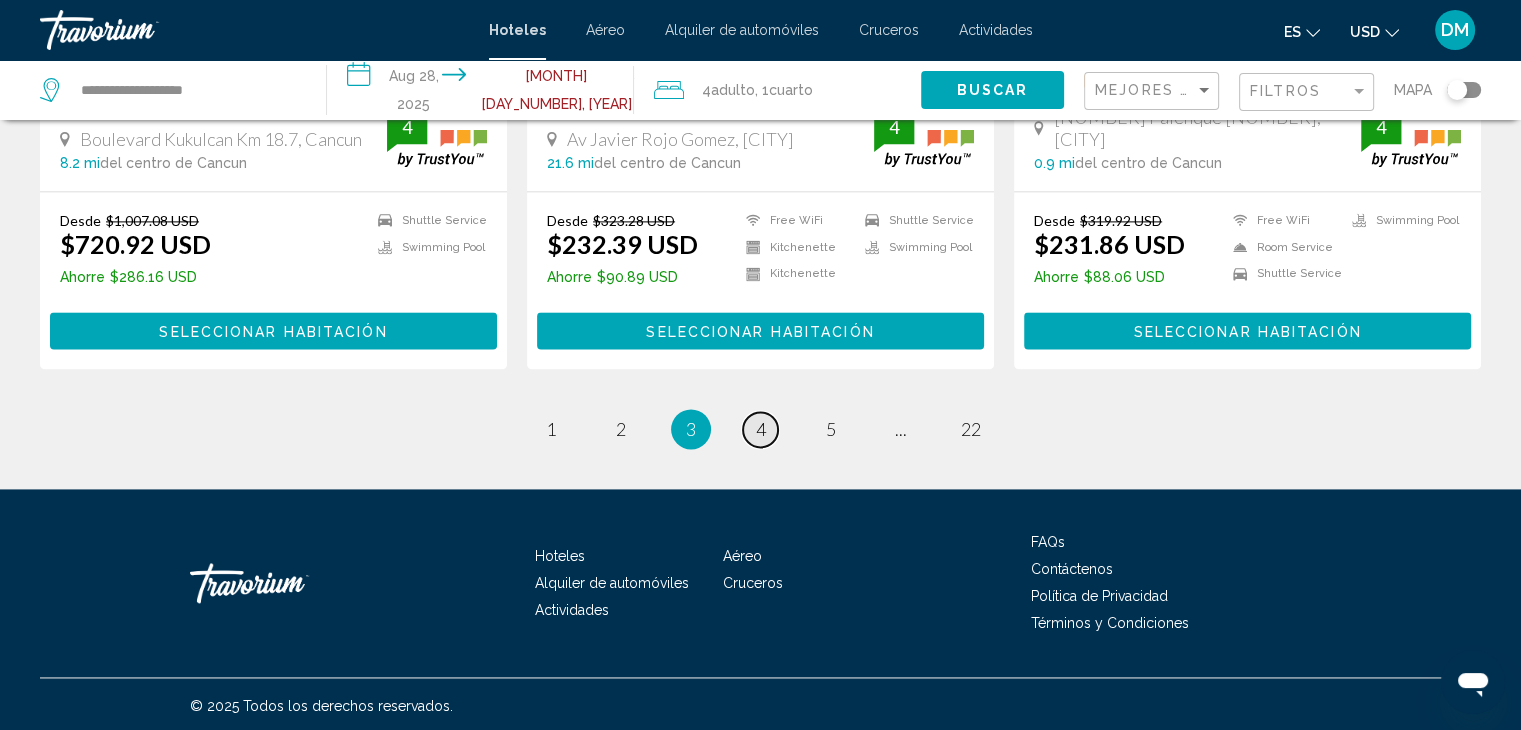 click on "page  4" at bounding box center [760, 429] 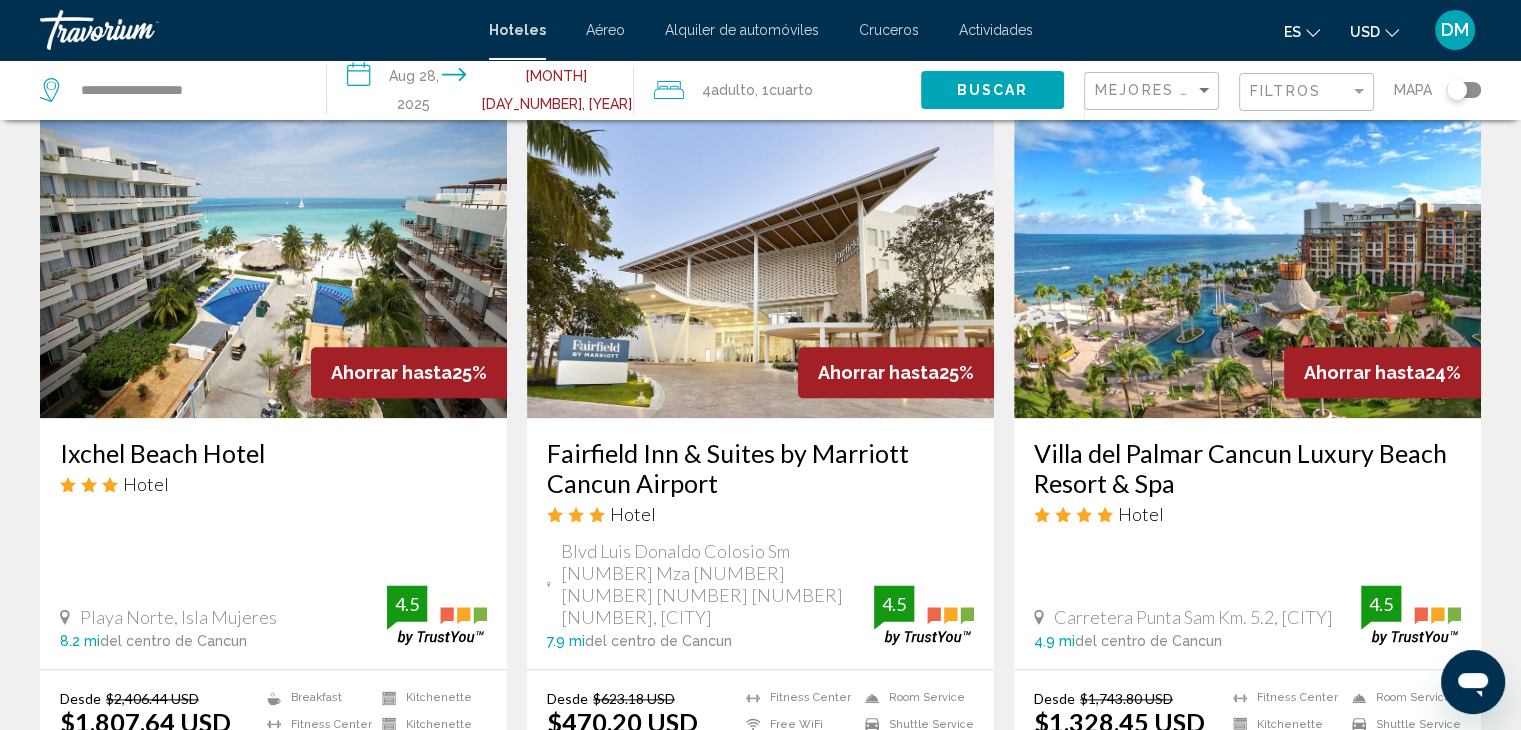 scroll, scrollTop: 2500, scrollLeft: 0, axis: vertical 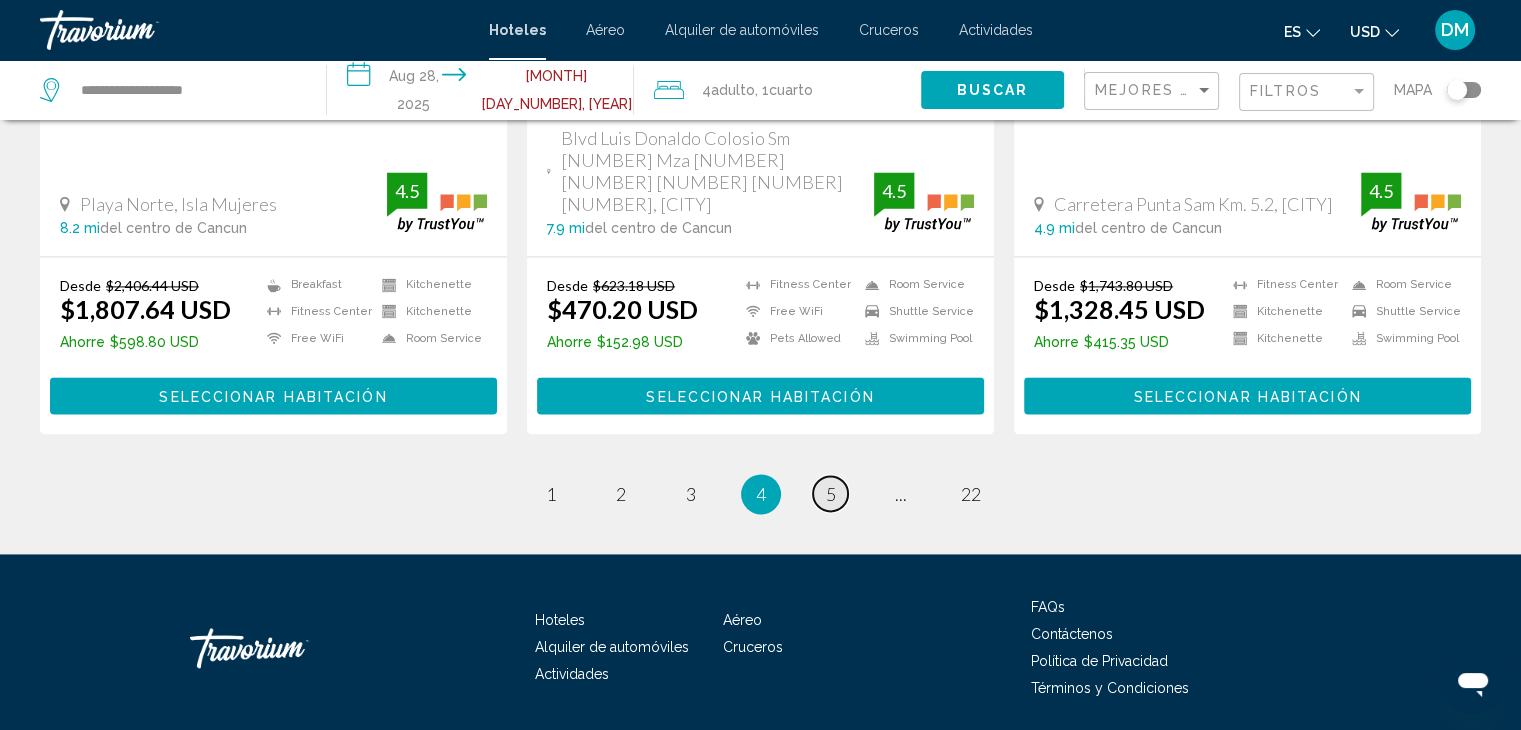 click on "5" at bounding box center [831, 494] 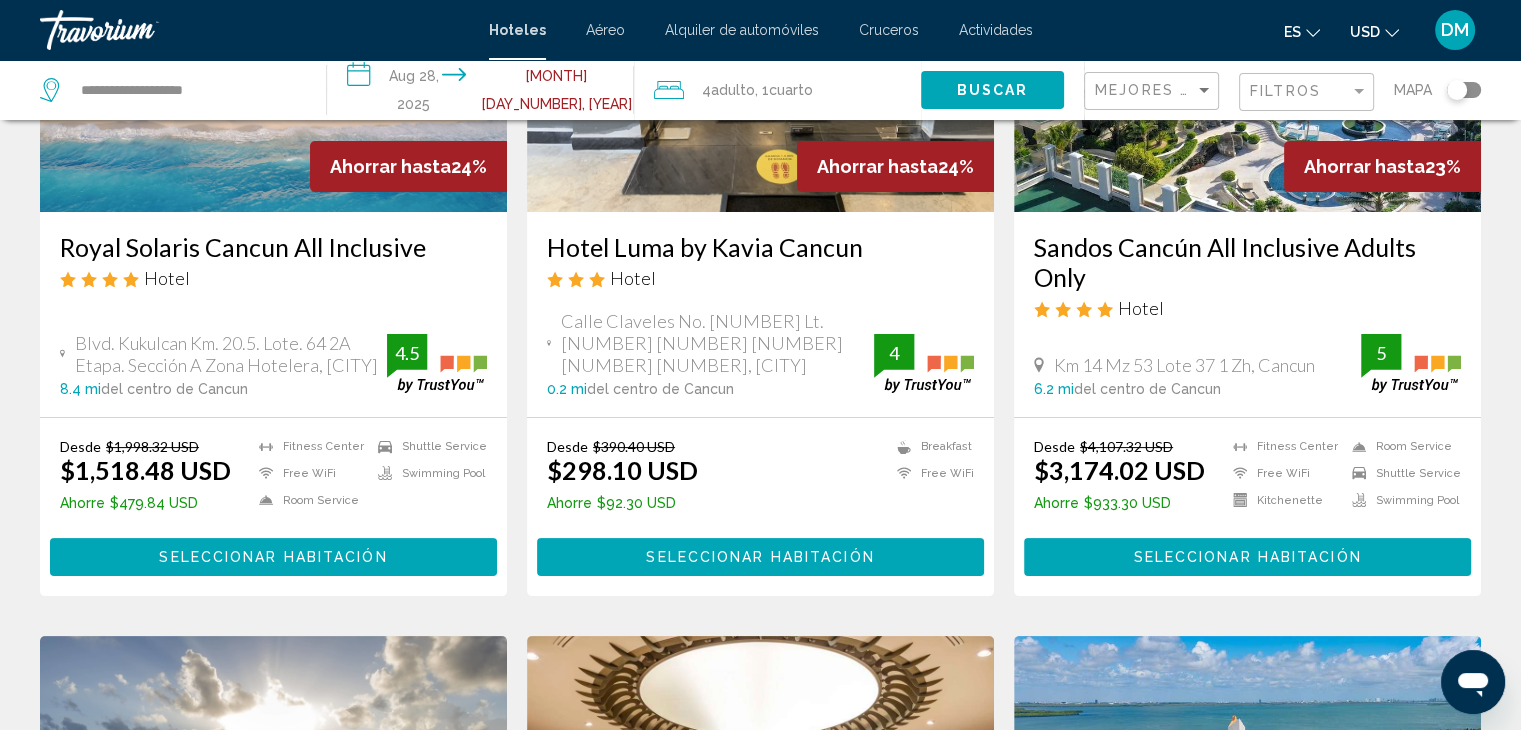 scroll, scrollTop: 300, scrollLeft: 0, axis: vertical 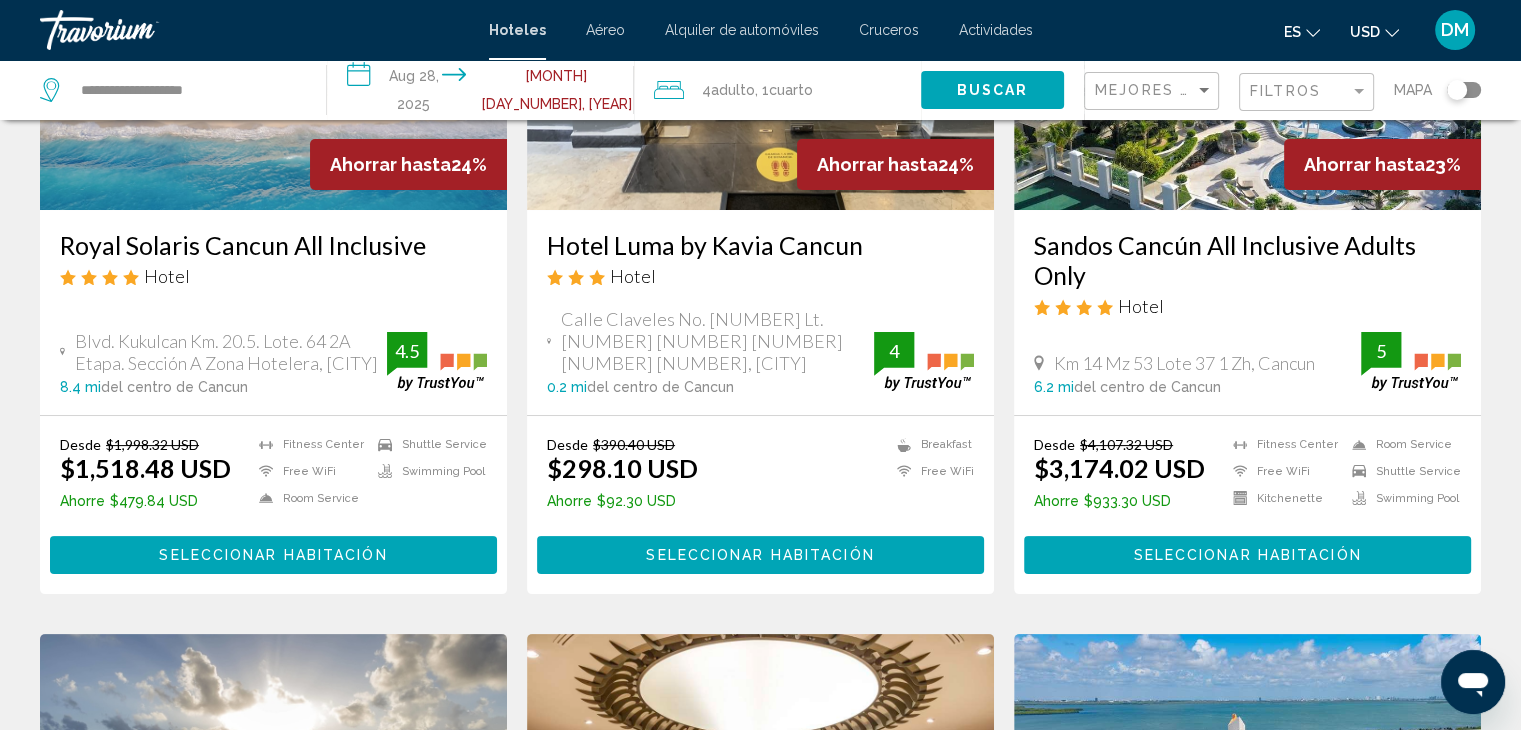 click on "Cuarto" 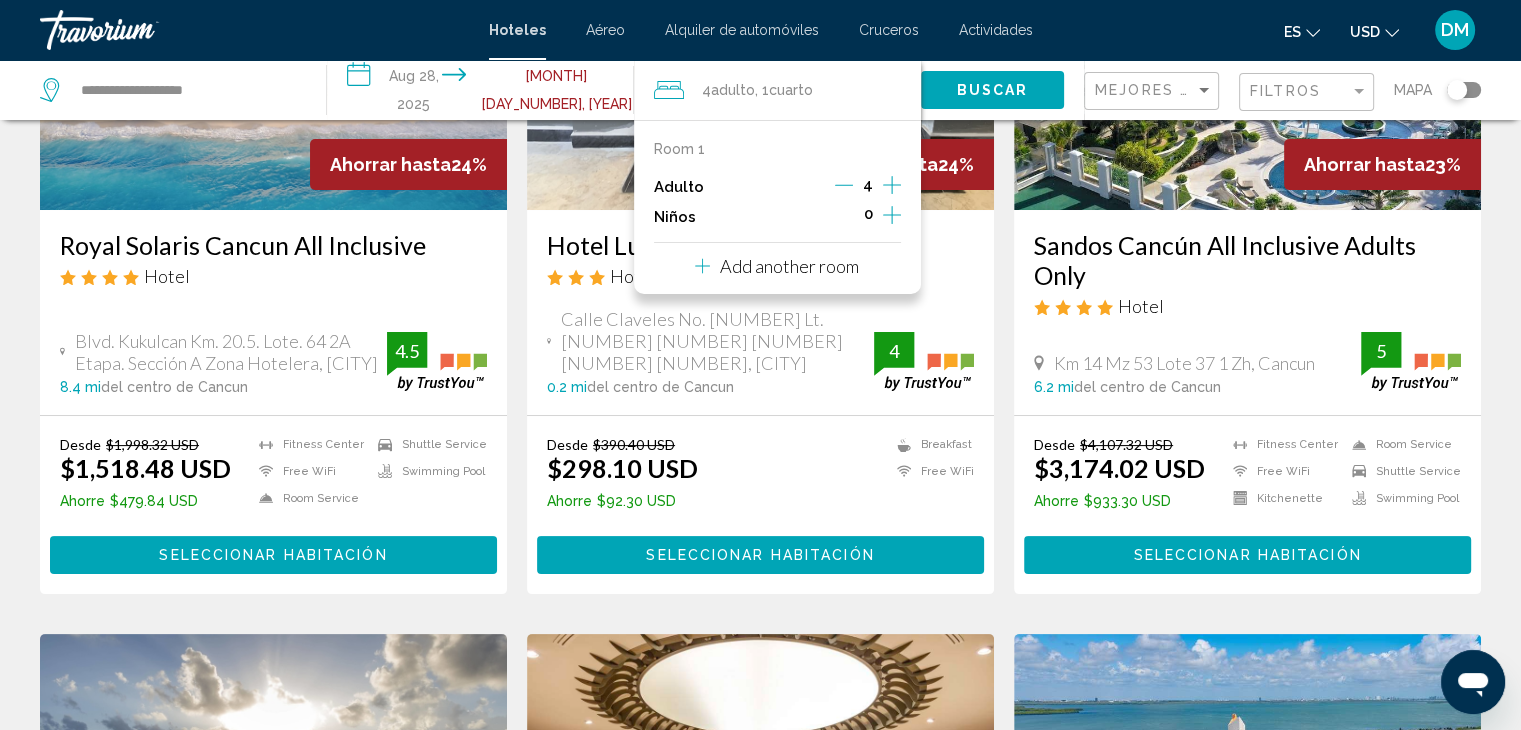 click 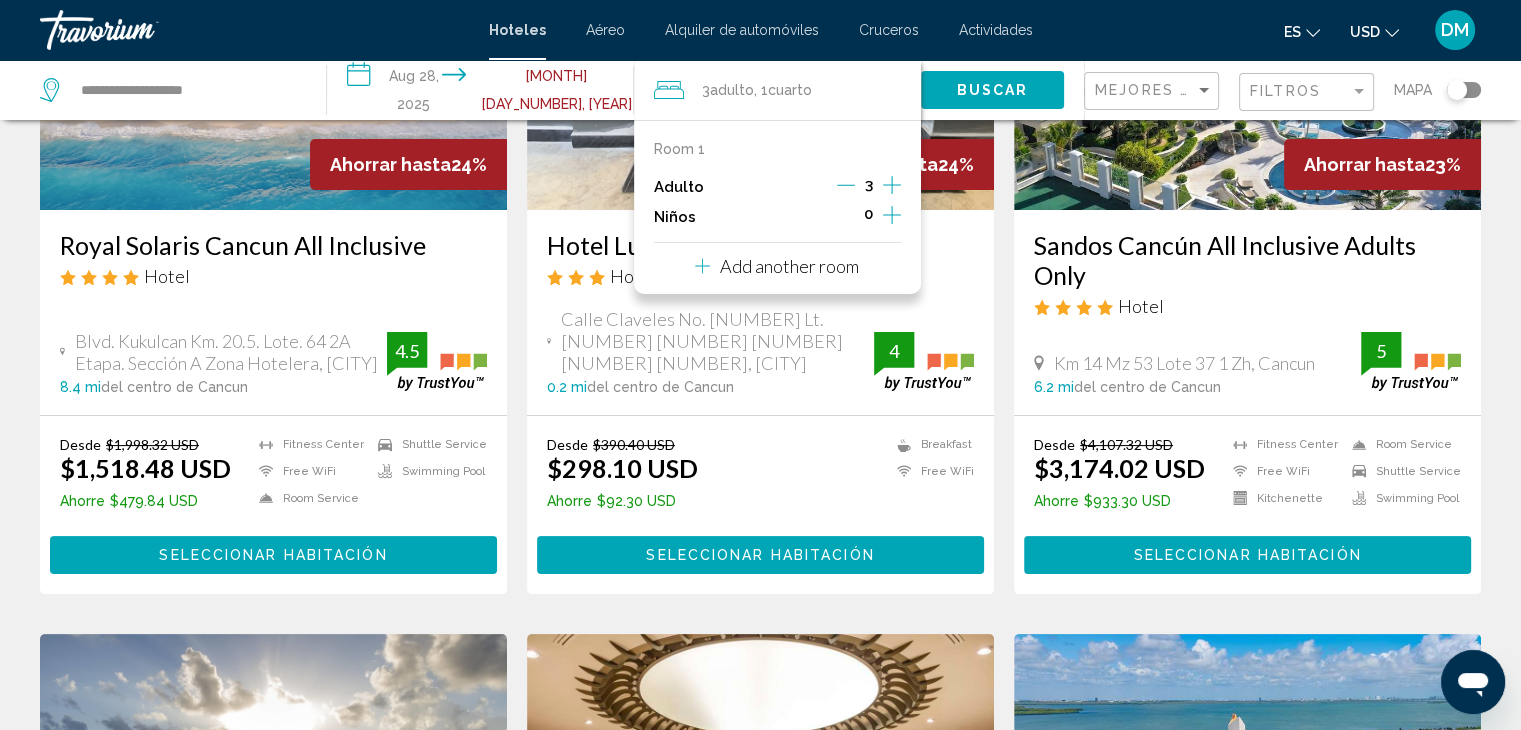 click on "Add another room" at bounding box center [789, 266] 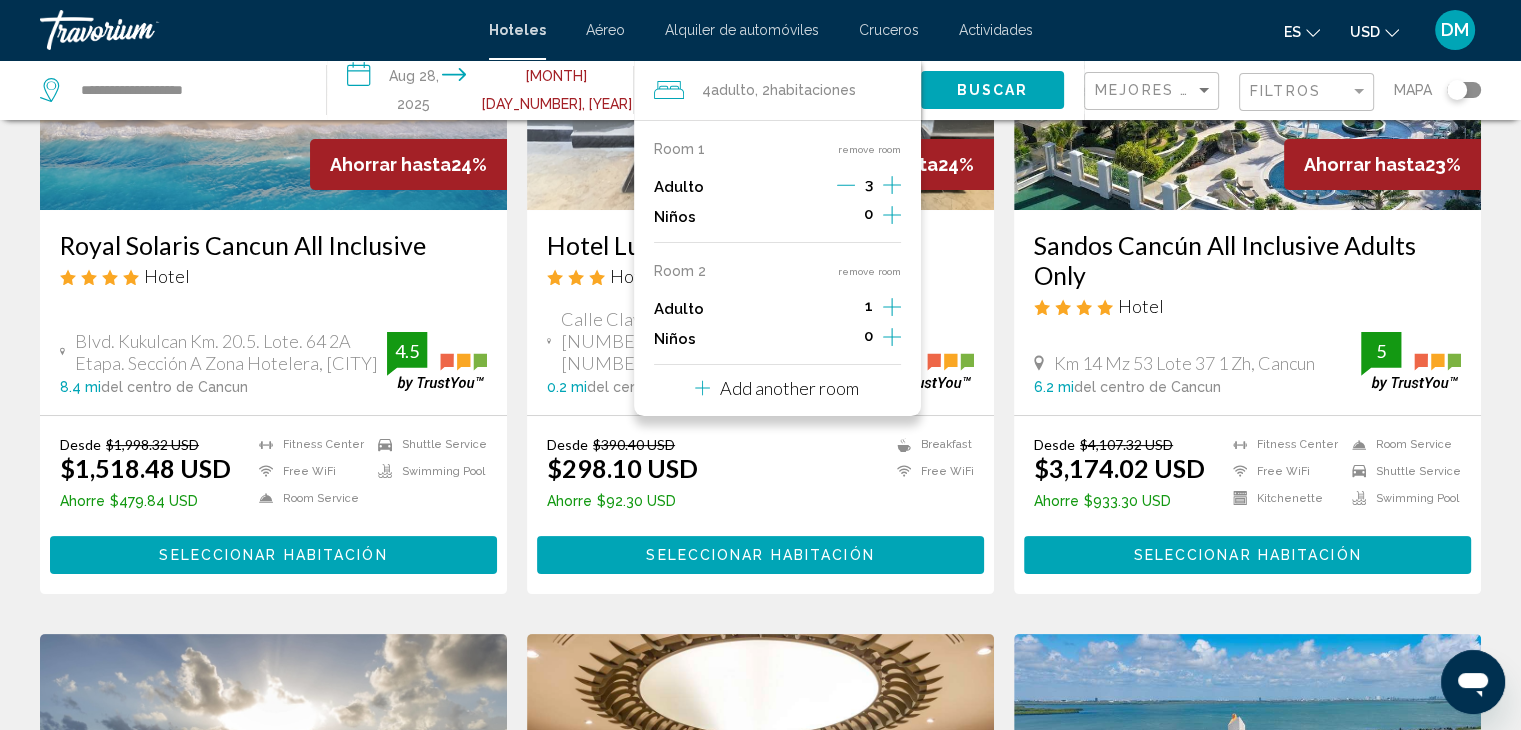 click 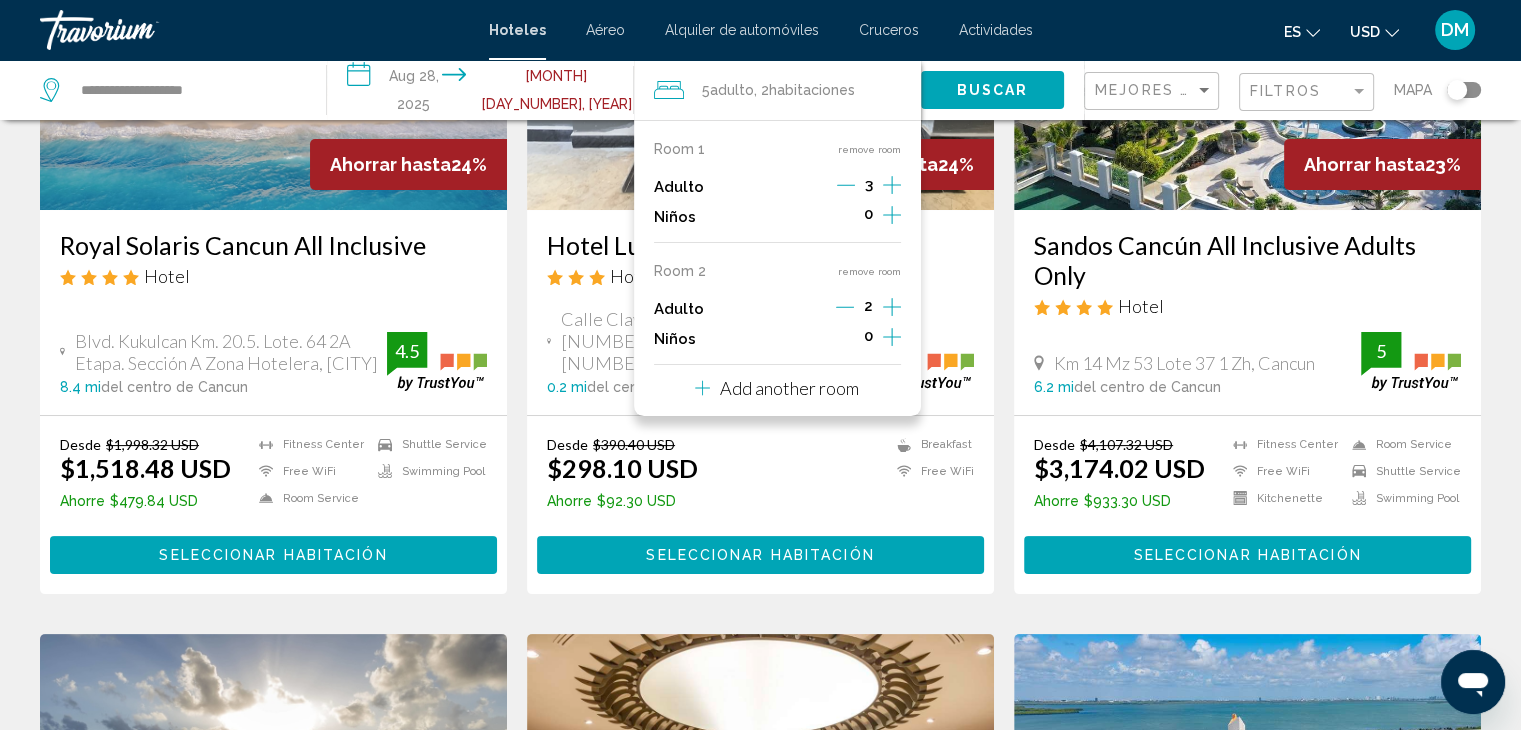 click on "es
English Español Français Italiano Português русский USD
USD ($) MXN (Mex$) CAD (Can$) GBP (£) EUR (€) AUD (A$) NZD (NZ$) CNY (CN¥) DM Iniciar sesión" at bounding box center (1267, 30) 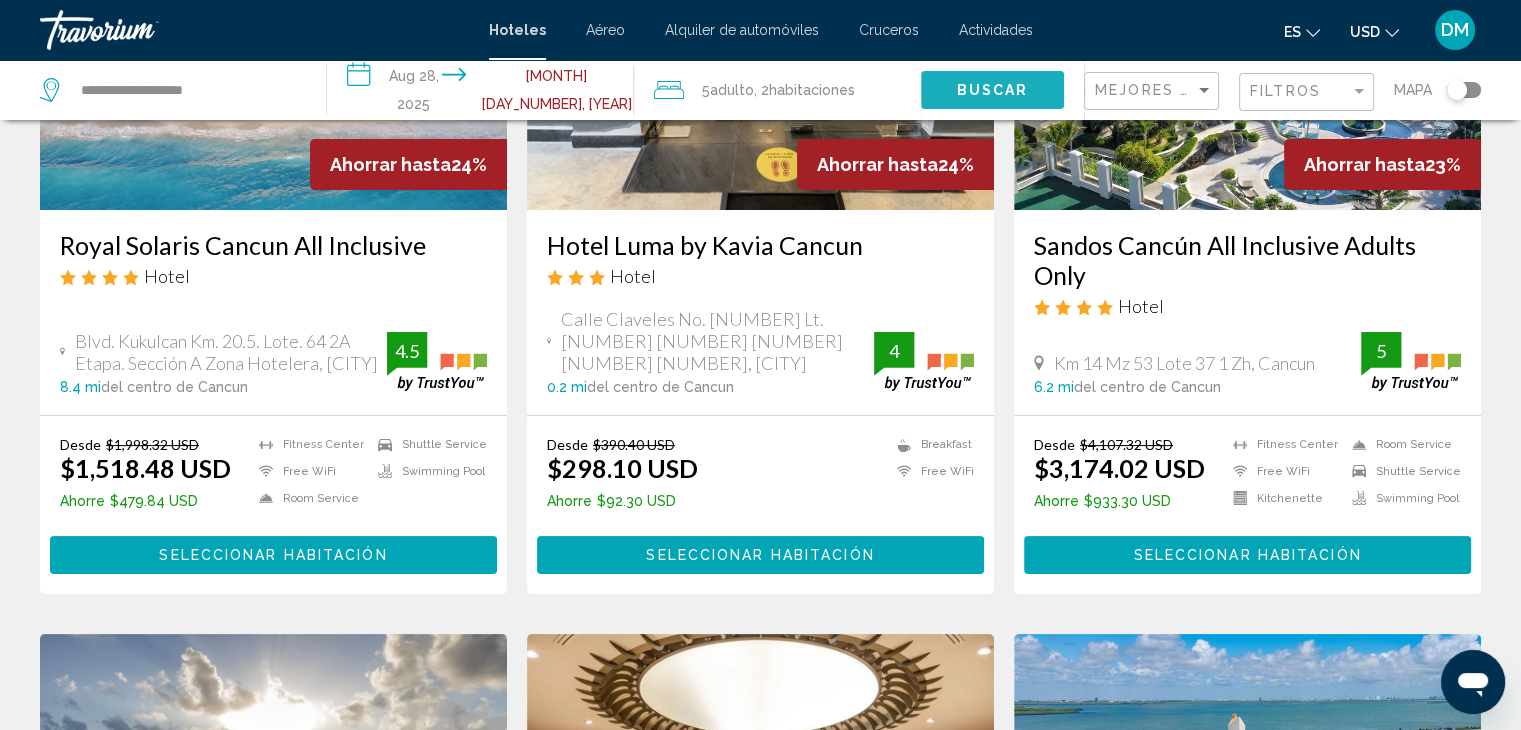 click on "Buscar" 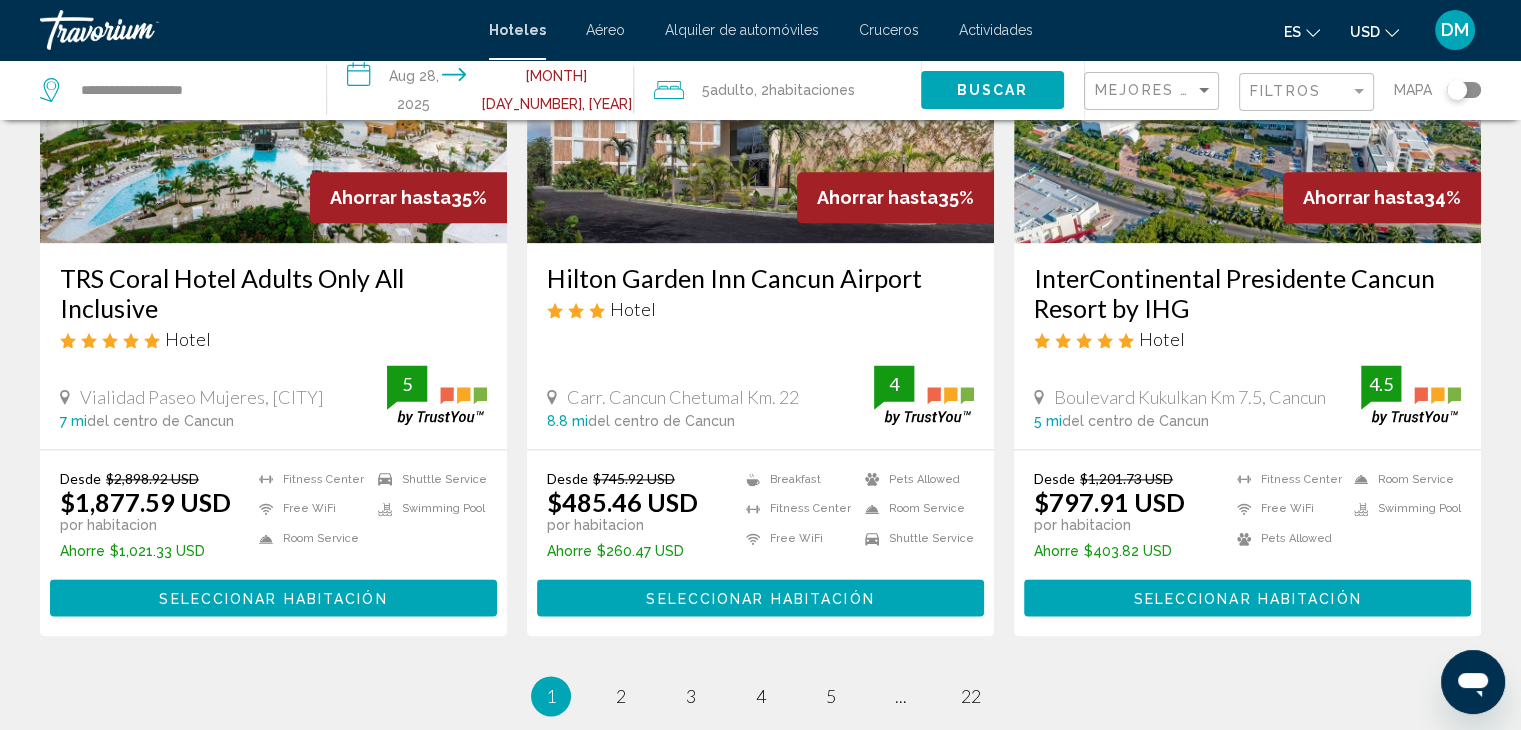 scroll, scrollTop: 2768, scrollLeft: 0, axis: vertical 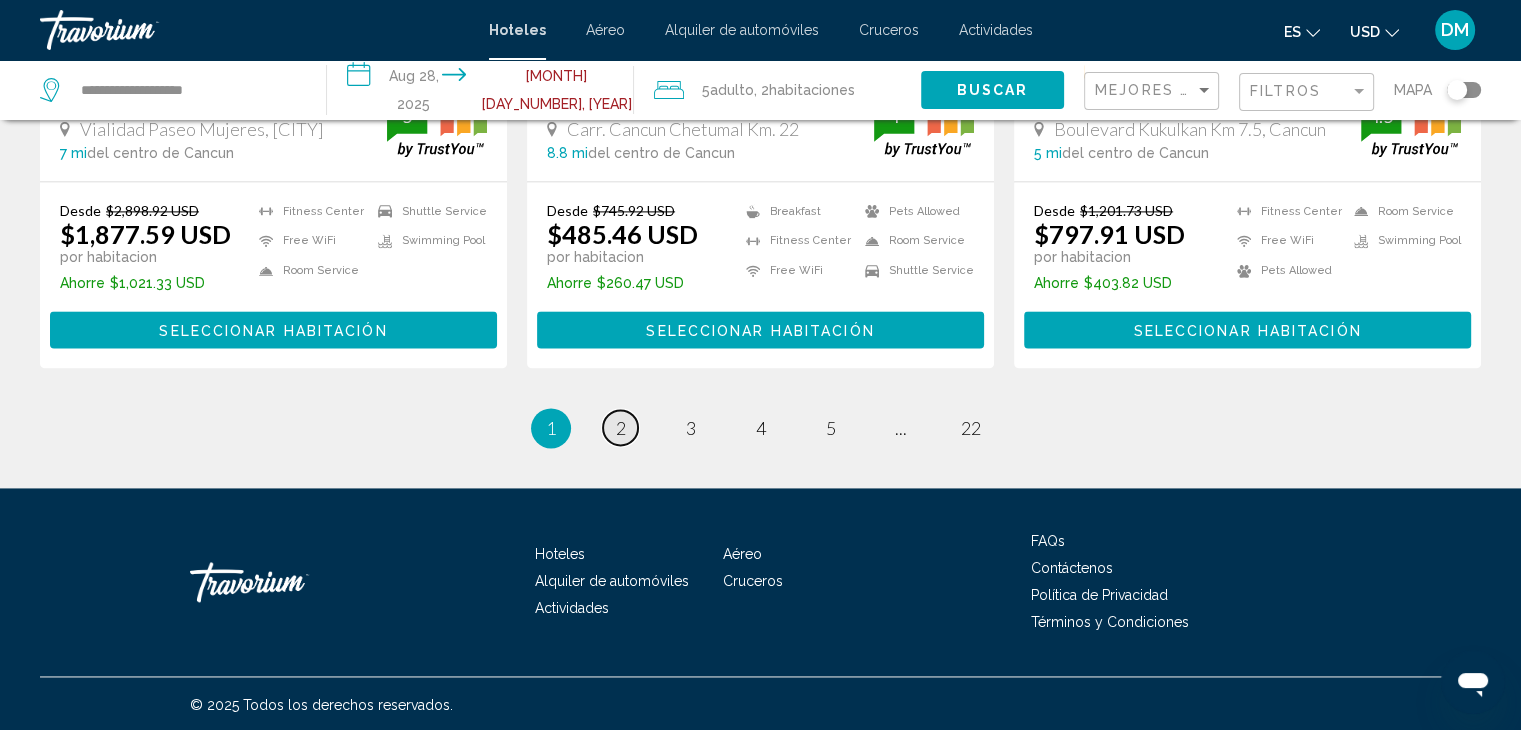 click on "page  2" at bounding box center [620, 427] 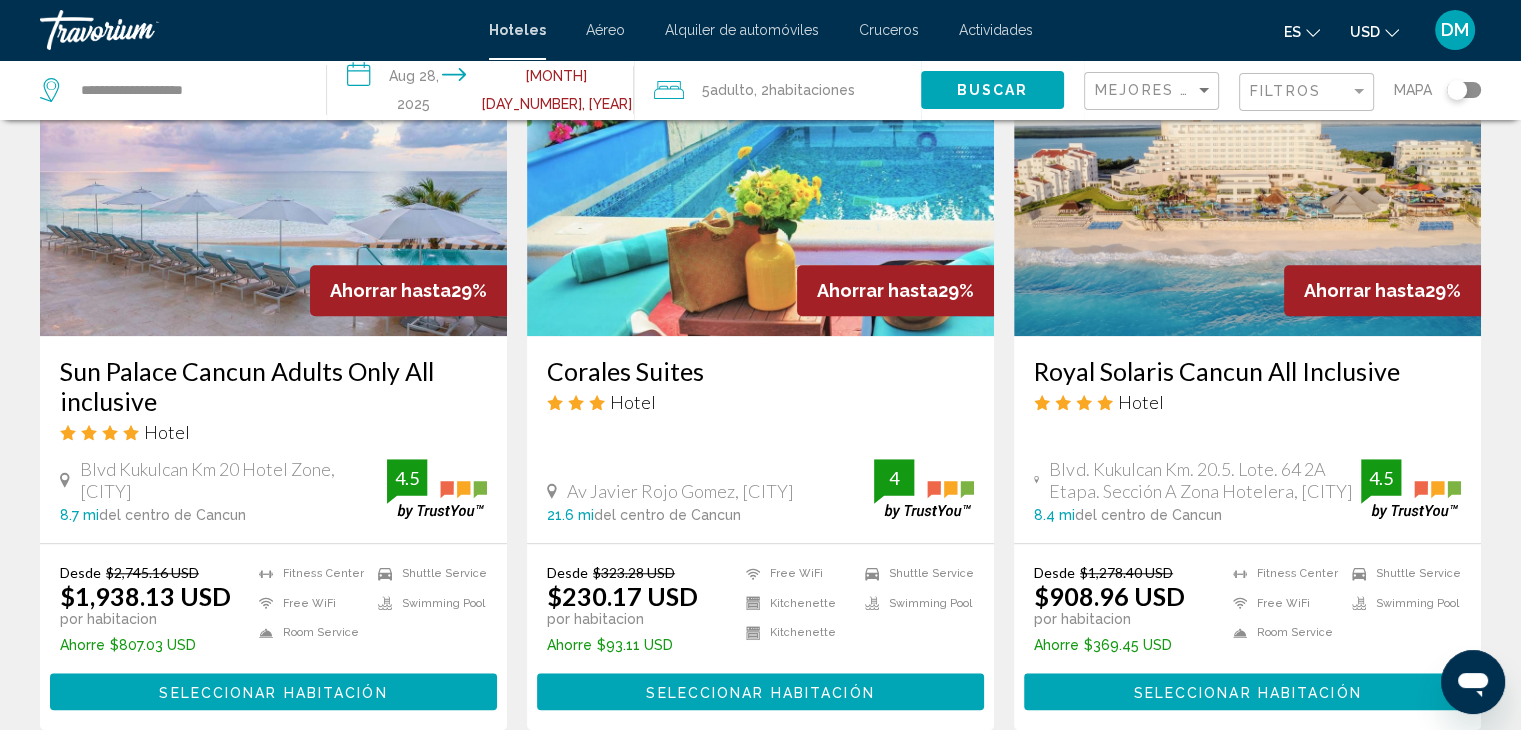scroll, scrollTop: 1600, scrollLeft: 0, axis: vertical 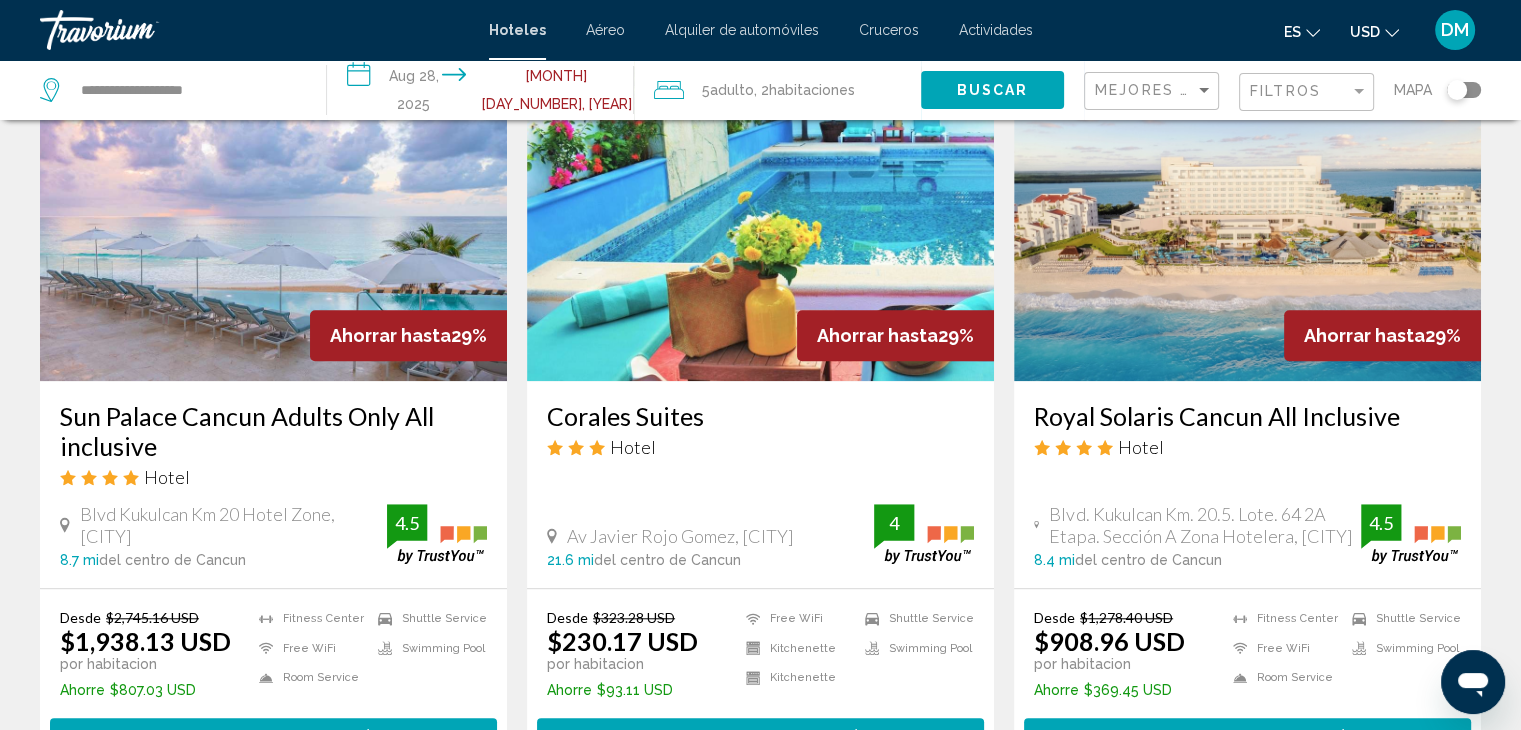 click at bounding box center [1247, 221] 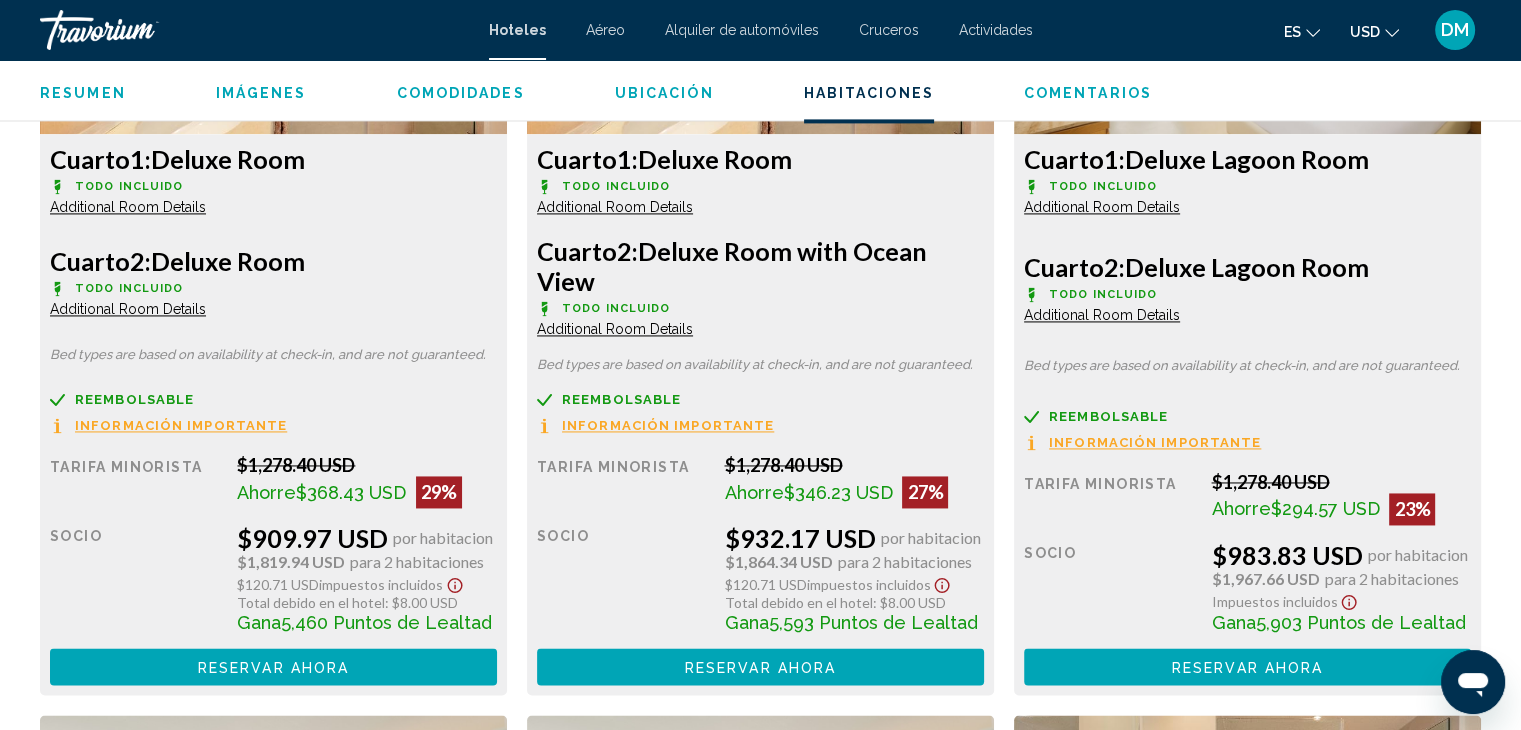 scroll, scrollTop: 3000, scrollLeft: 0, axis: vertical 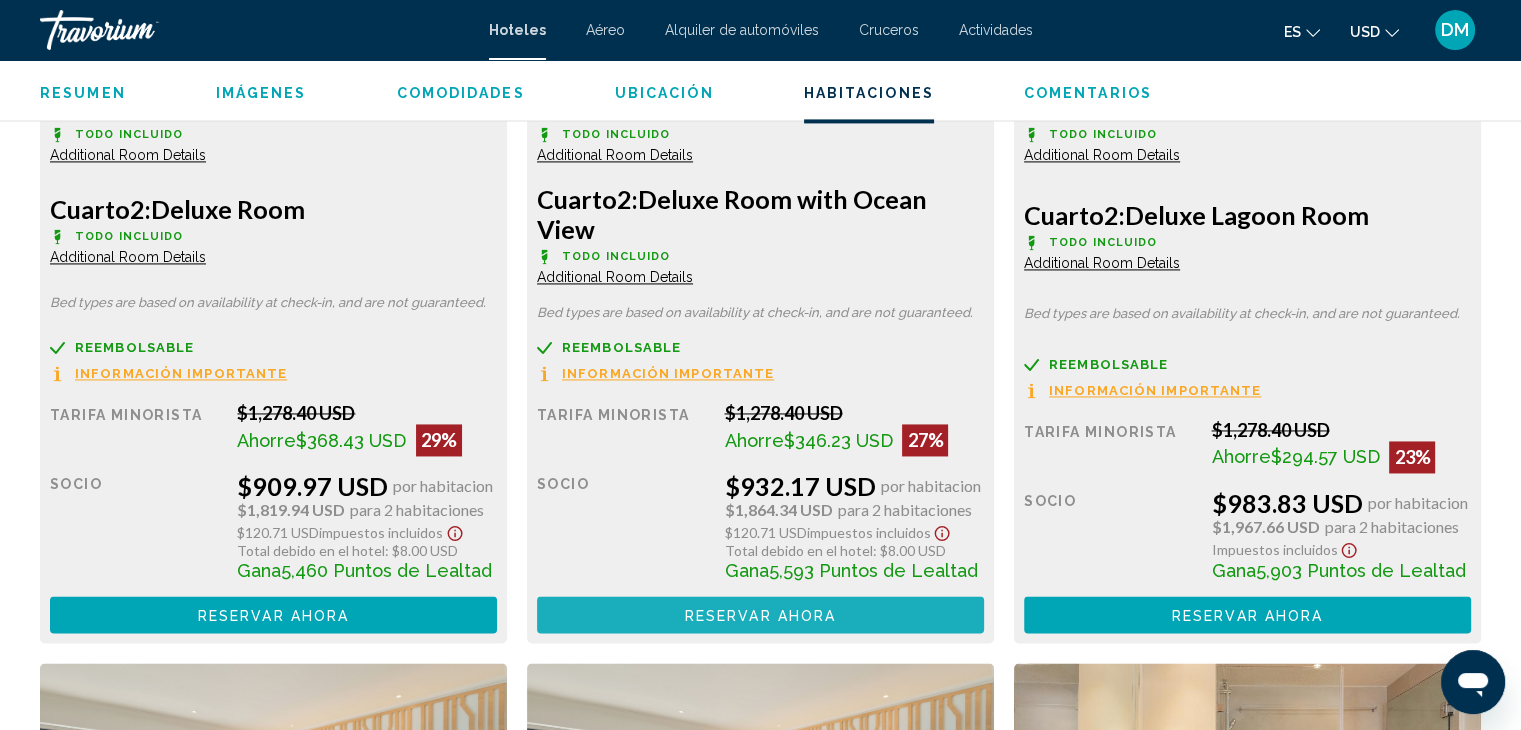 click on "Reservar ahora" at bounding box center (760, 615) 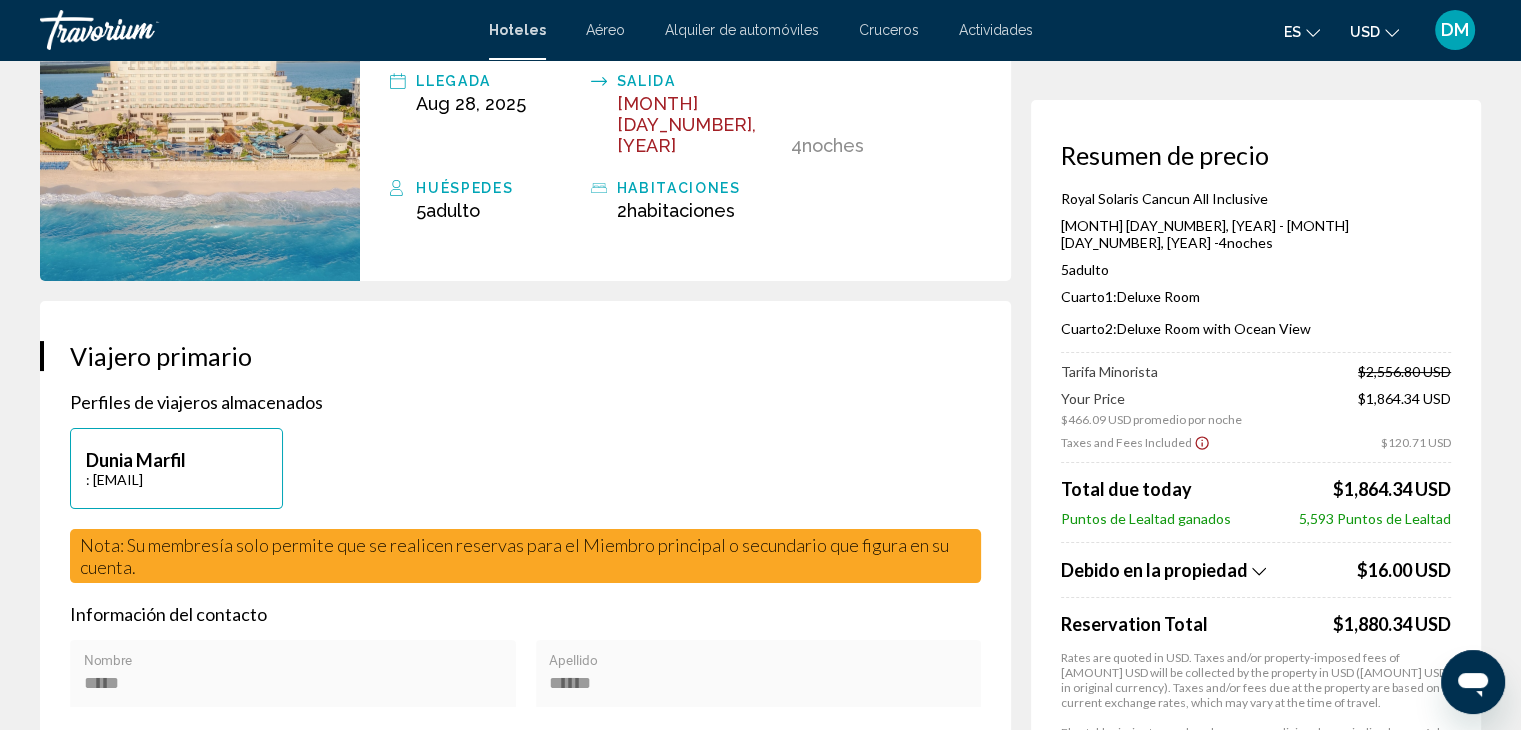 scroll, scrollTop: 183, scrollLeft: 0, axis: vertical 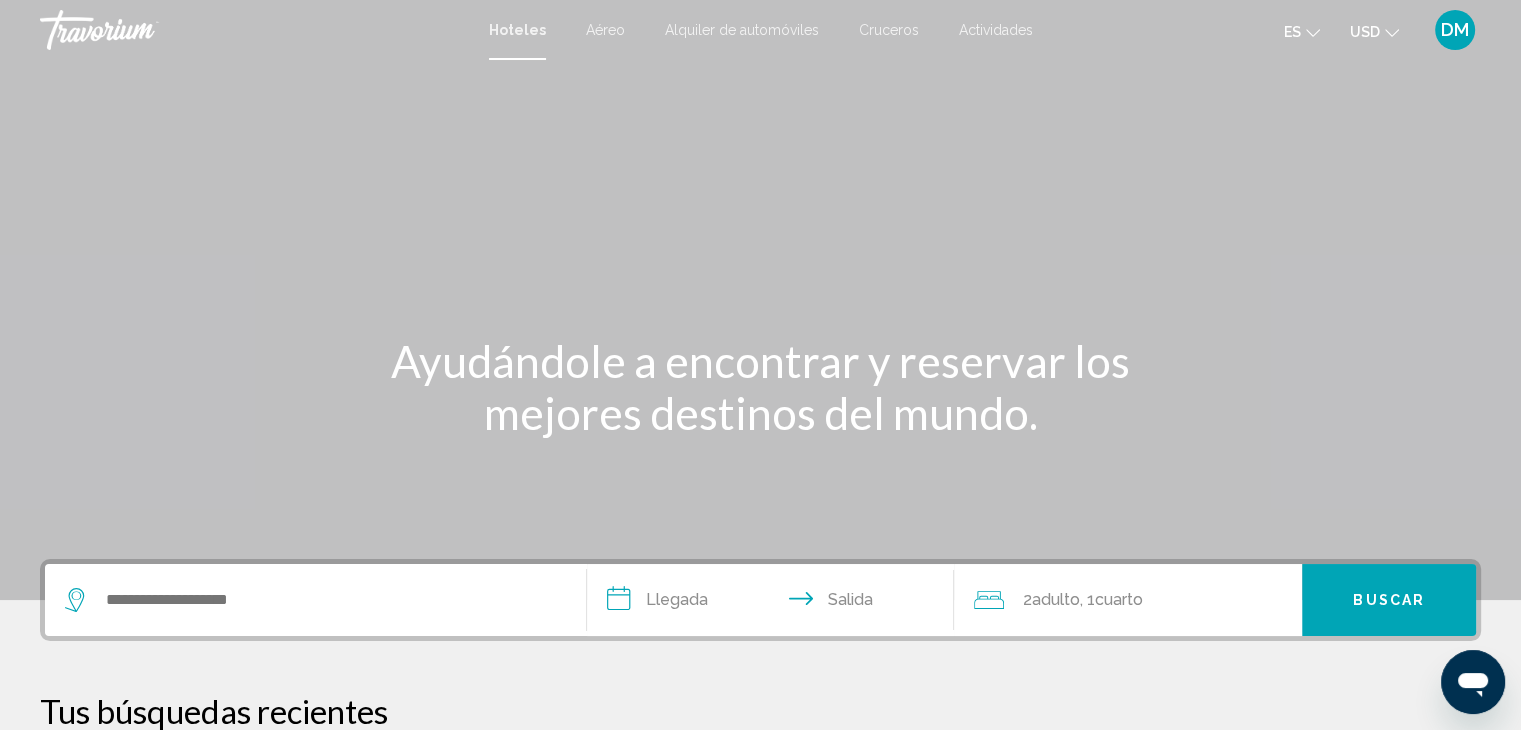 click on "Hoteles Aéreo Alquiler de automóviles Cruceros Actividades Hoteles Aéreo Alquiler de automóviles Cruceros Actividades es
English Español Français Italiano Português русский USD
USD ($) MXN (Mex$) CAD (Can$) GBP (£) EUR (€) AUD (A$) NZD (NZ$) CNY (CN¥) [CURRENCY] Iniciar sesión" at bounding box center [760, 30] 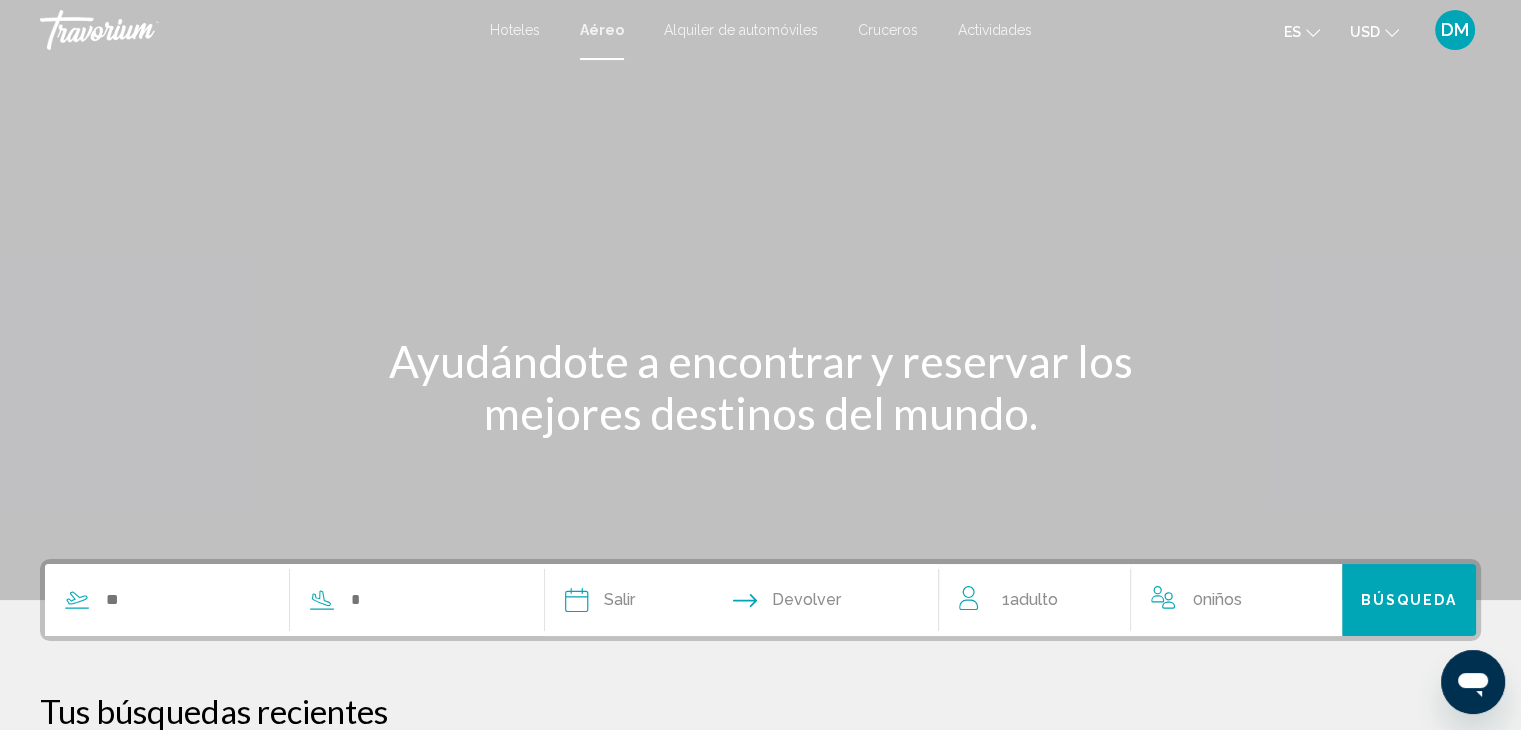 click on "Alquiler de automóviles" at bounding box center (741, 30) 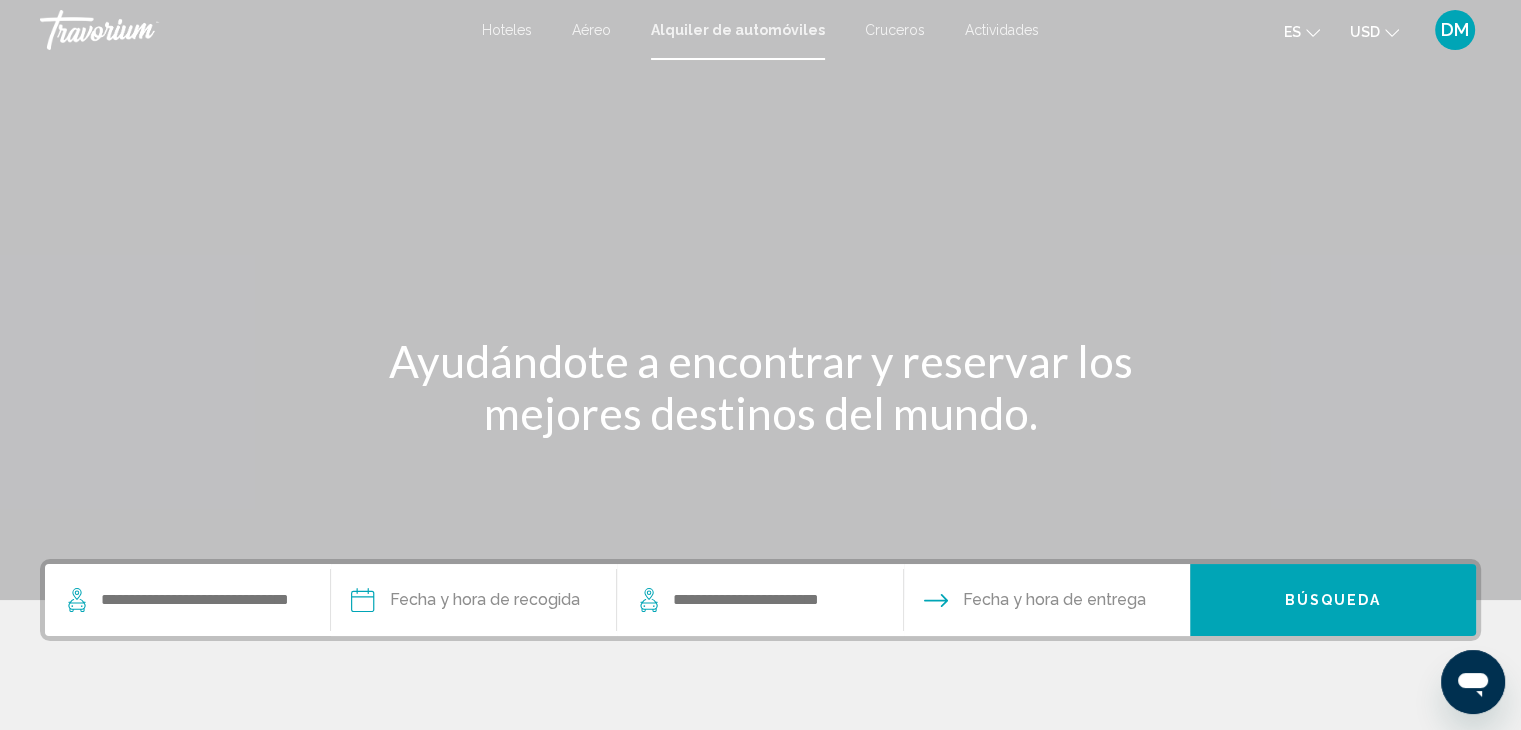 click on "Hoteles Aéreo Alquiler de automóviles Cruceros Actividades Hoteles Aéreo Alquiler de automóviles Cruceros Actividades es
English Español Français Italiano Português русский USD
USD ($) MXN (Mex$) CAD (Can$) GBP (£) EUR (€) AUD (A$) NZD (NZ$) CNY (CN¥) [CURRENCY] Iniciar sesión" at bounding box center [760, 30] 